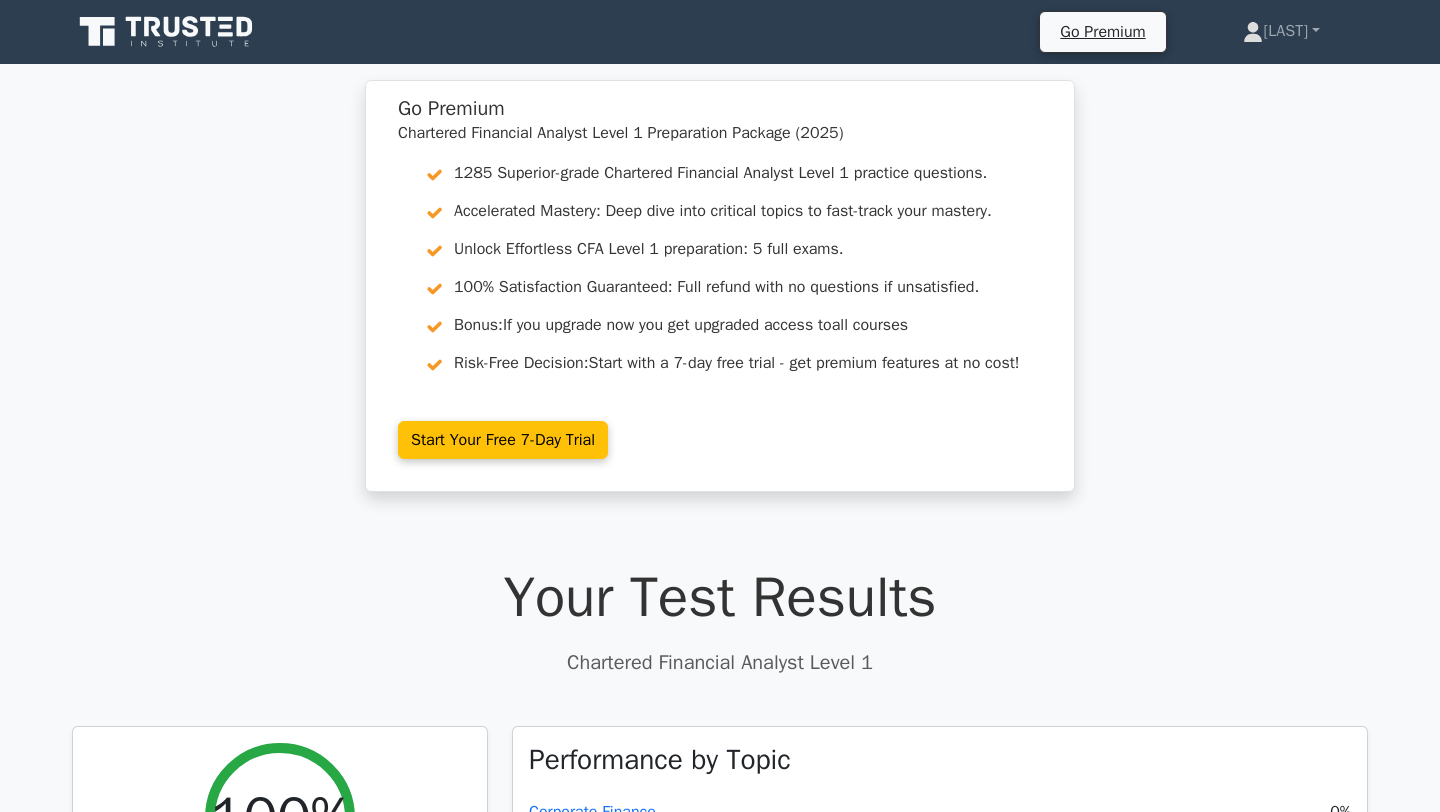scroll, scrollTop: 3003, scrollLeft: 0, axis: vertical 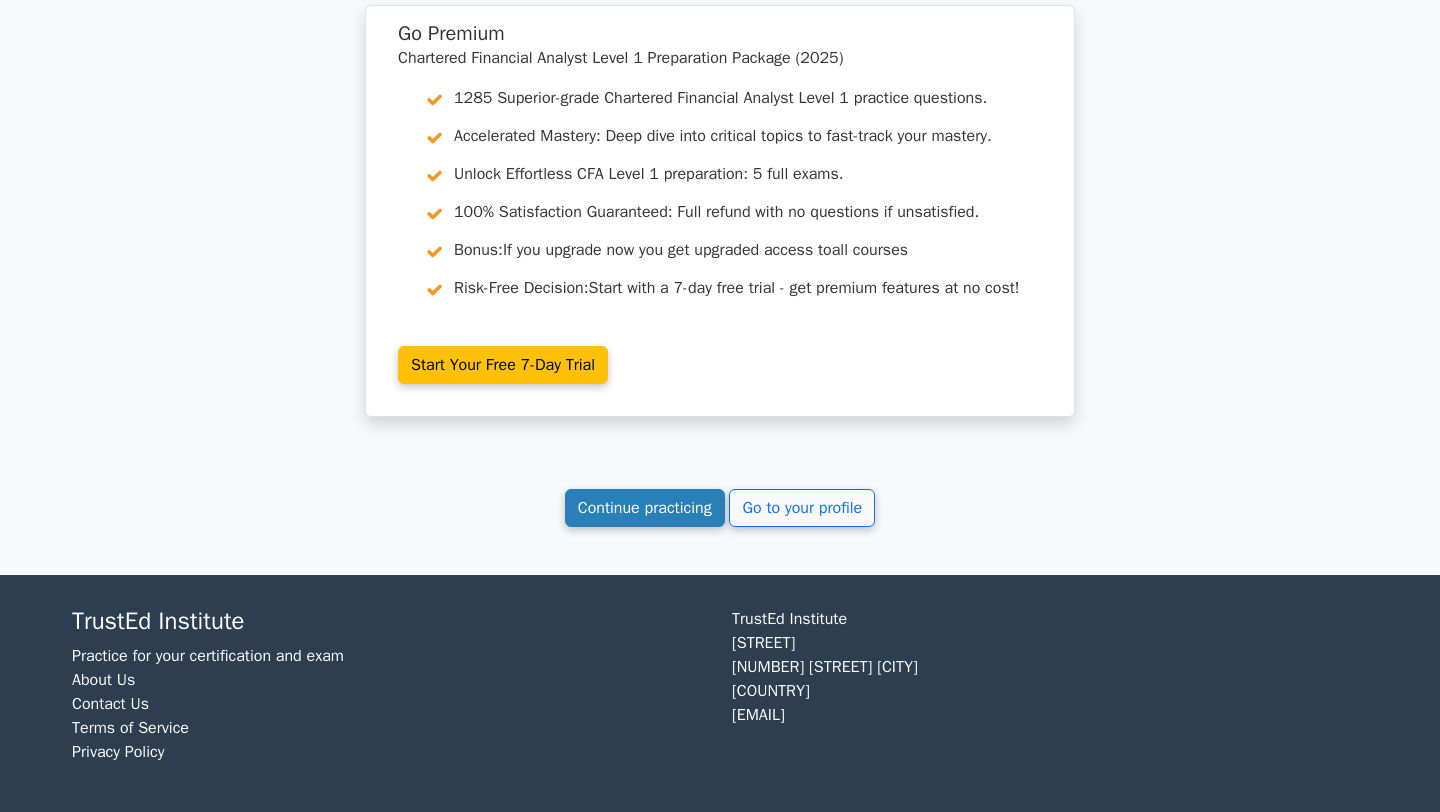 click on "Continue practicing" at bounding box center [645, 508] 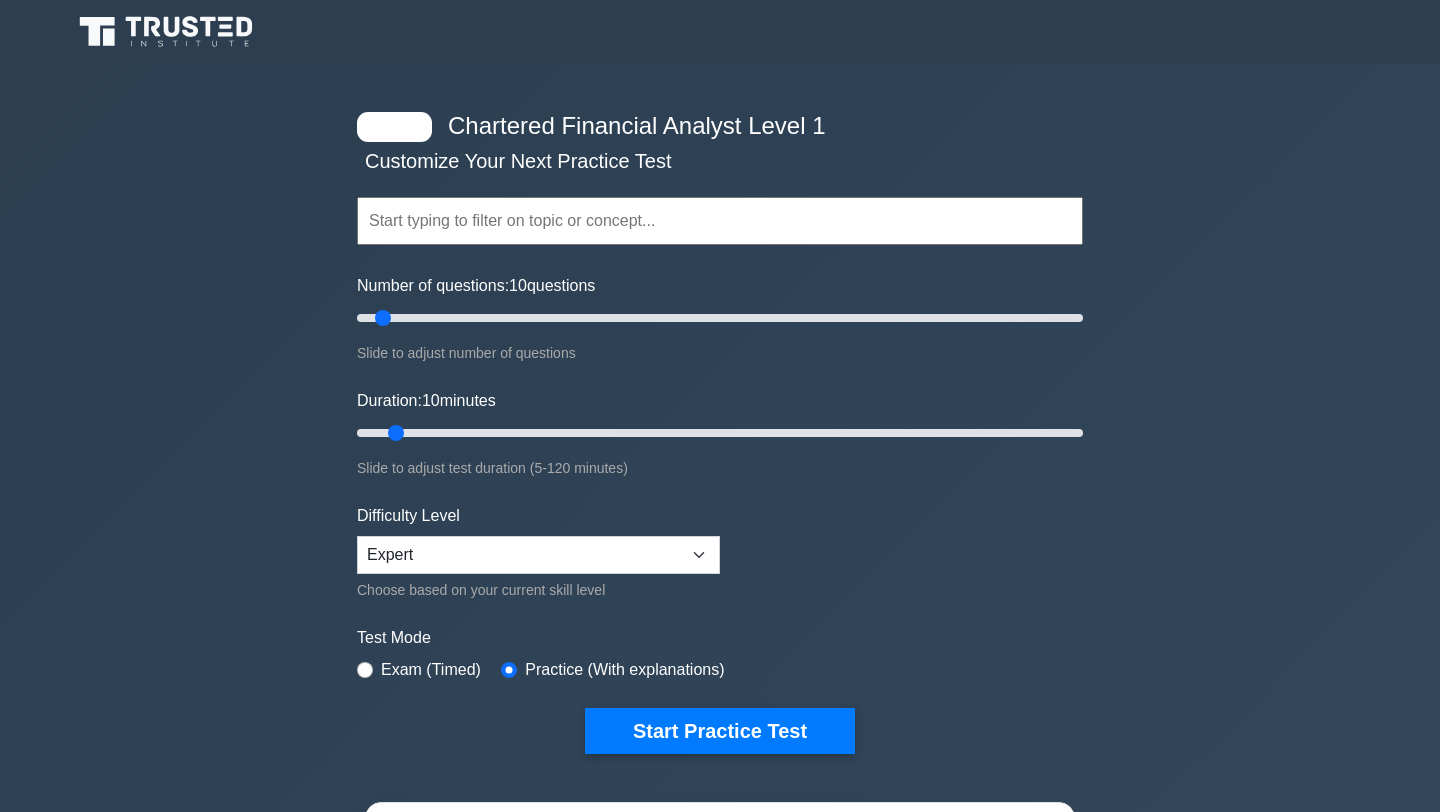 scroll, scrollTop: 0, scrollLeft: 0, axis: both 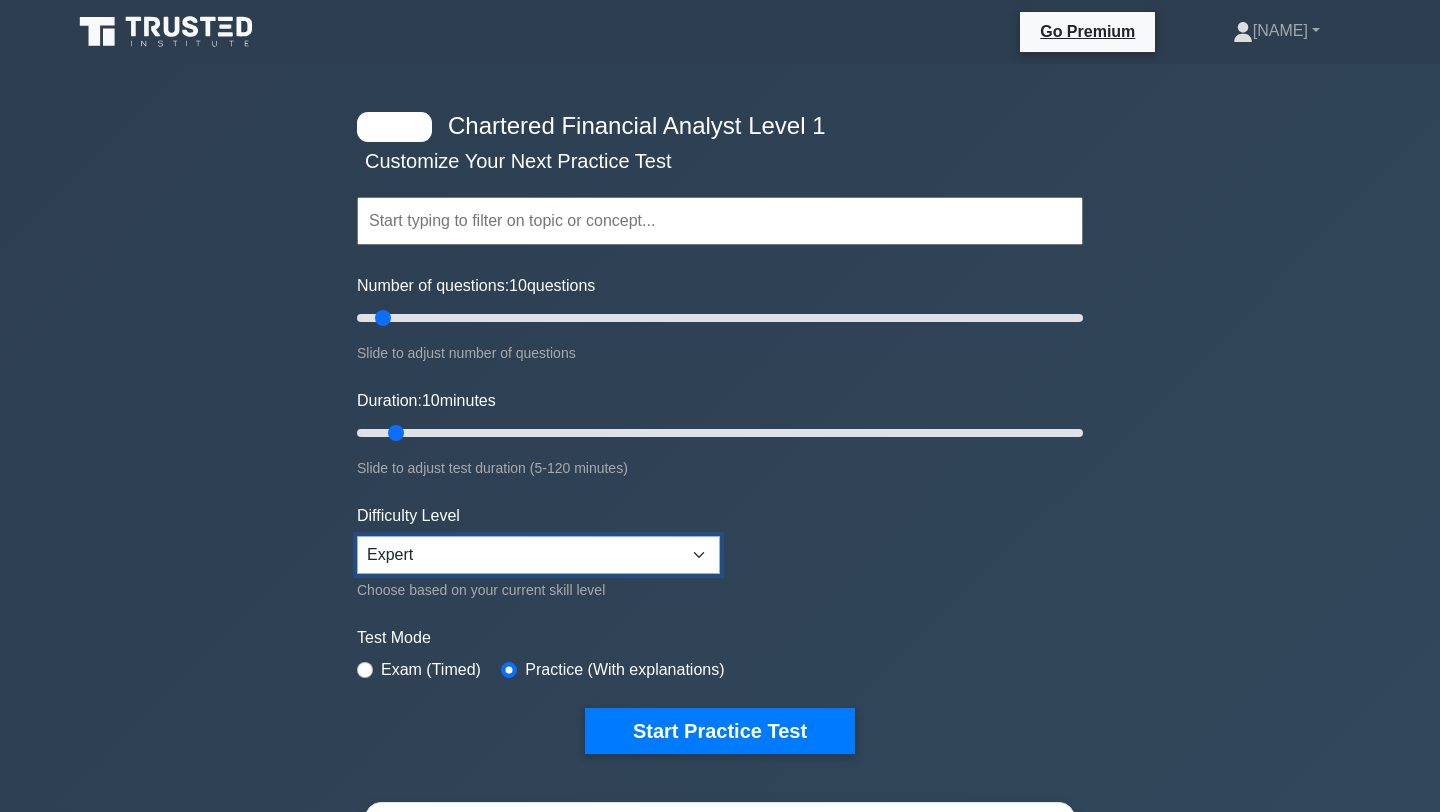 click on "Beginner
Intermediate
Expert" at bounding box center [538, 555] 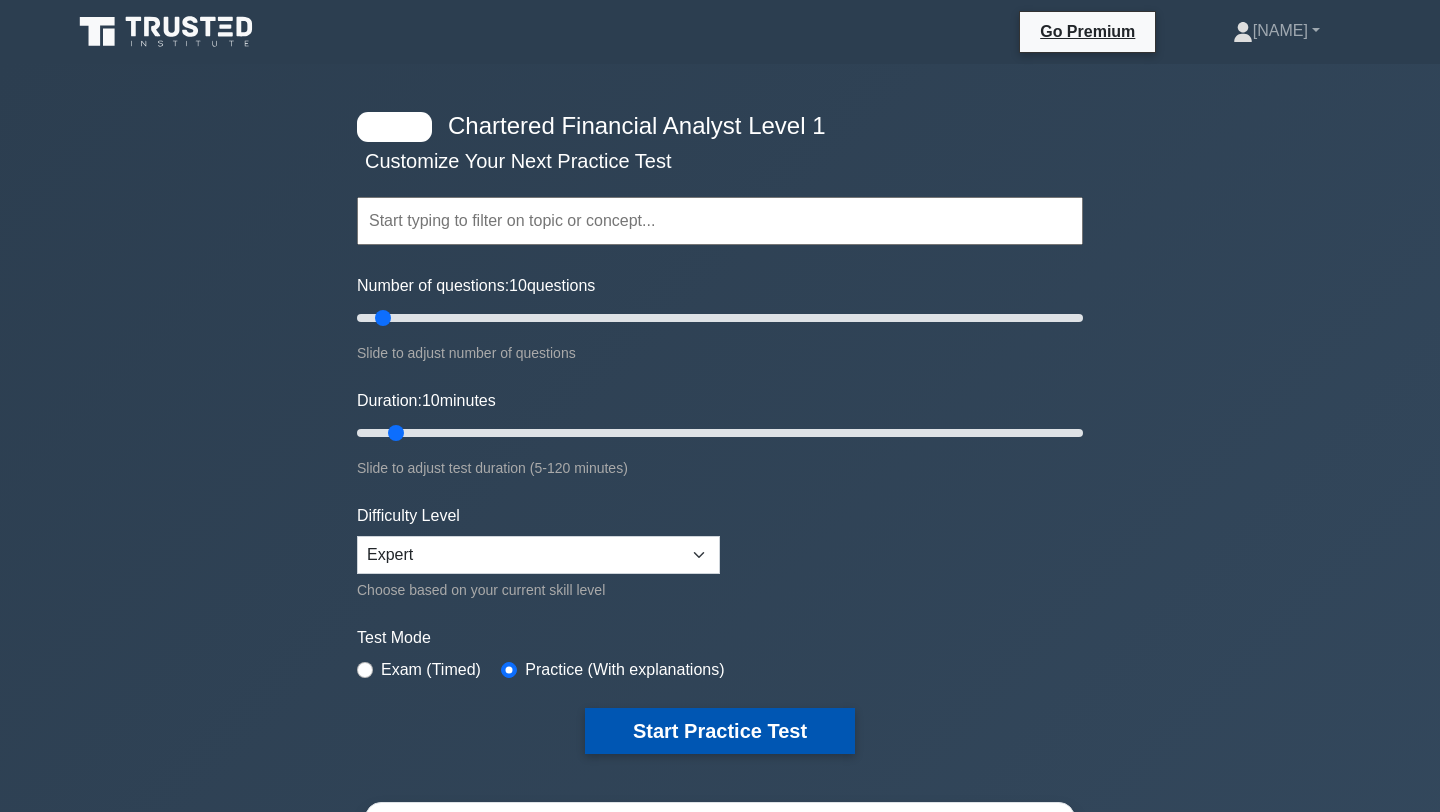 click on "Start Practice Test" at bounding box center (720, 731) 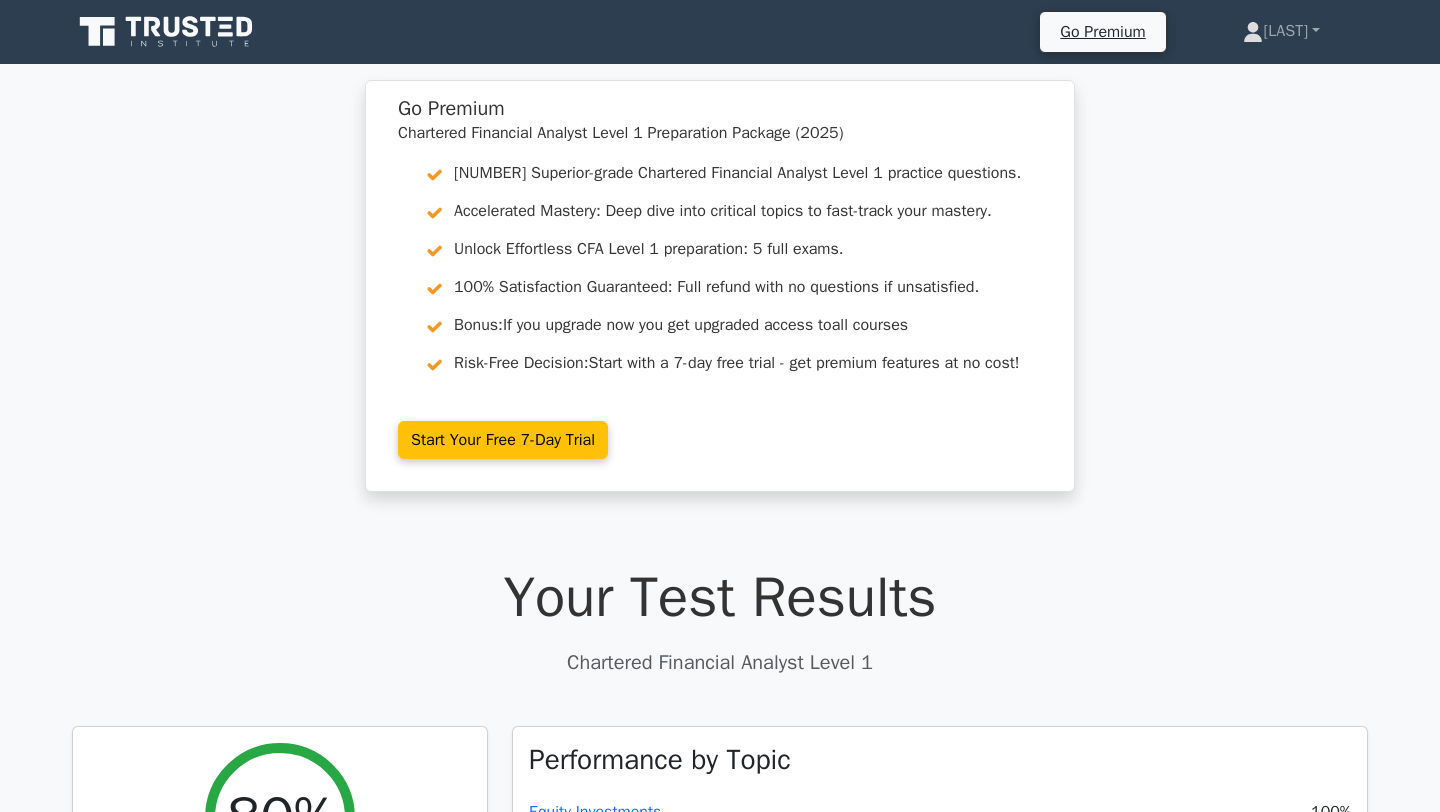 scroll, scrollTop: 0, scrollLeft: 0, axis: both 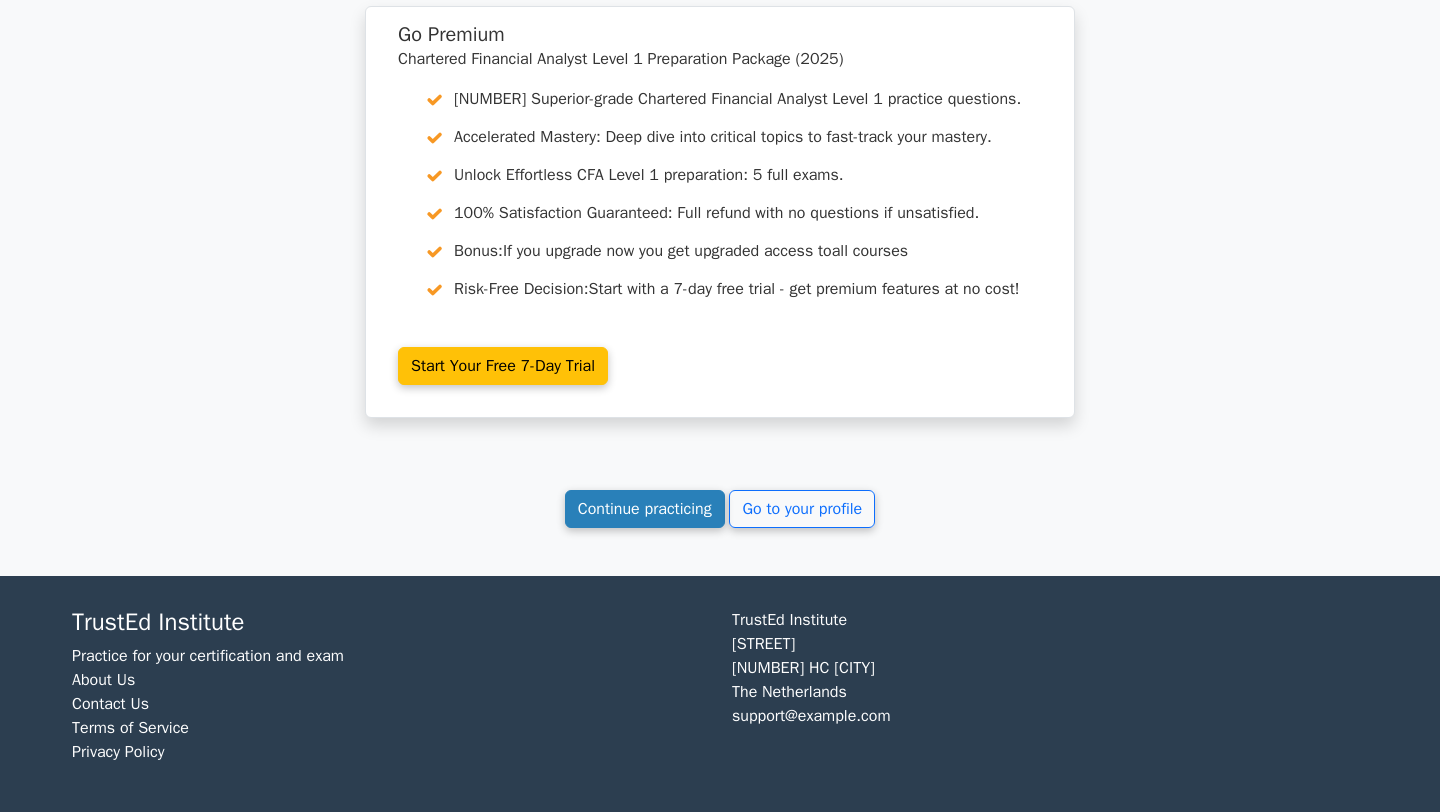 click on "Continue practicing" at bounding box center (645, 509) 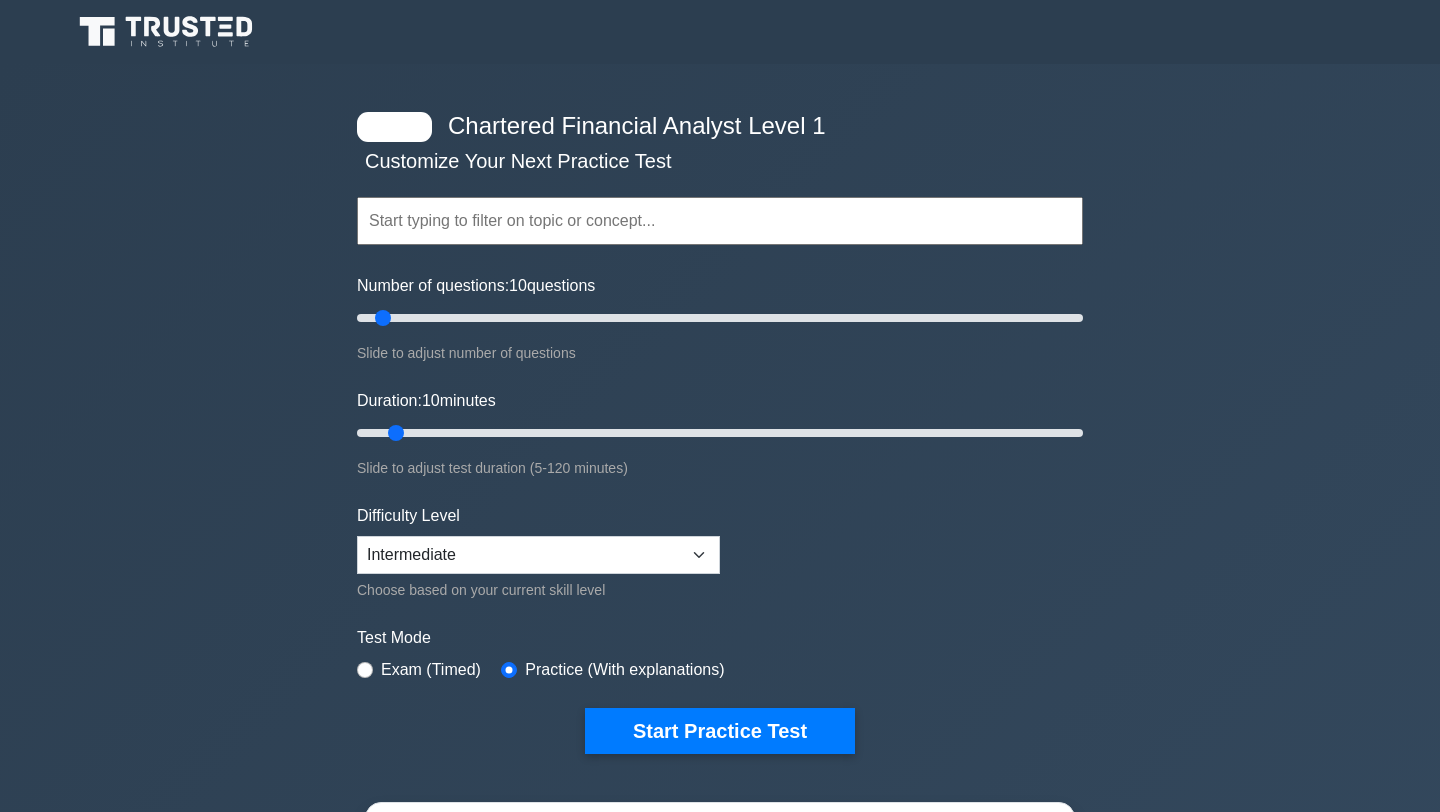scroll, scrollTop: 0, scrollLeft: 0, axis: both 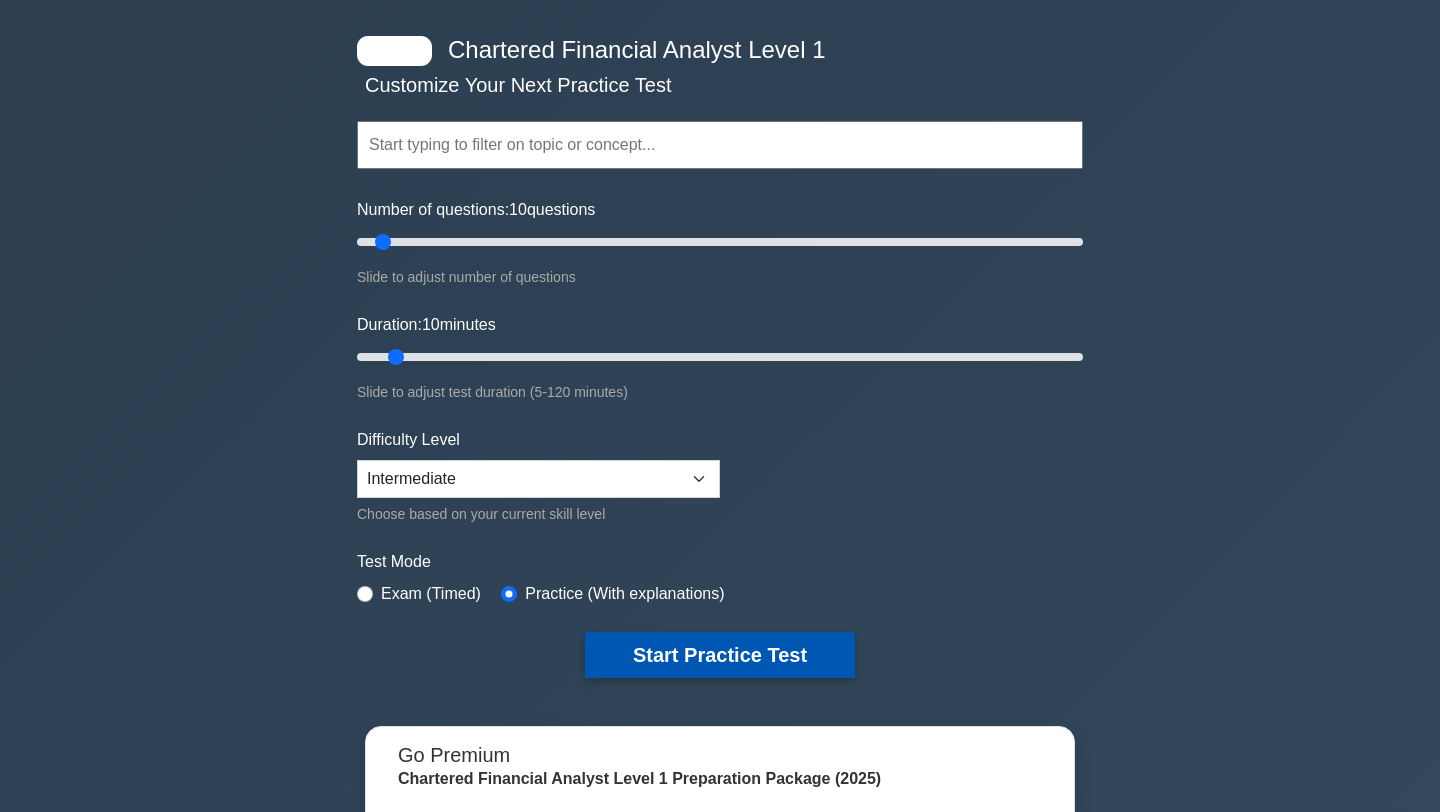 click on "Start Practice Test" at bounding box center (720, 655) 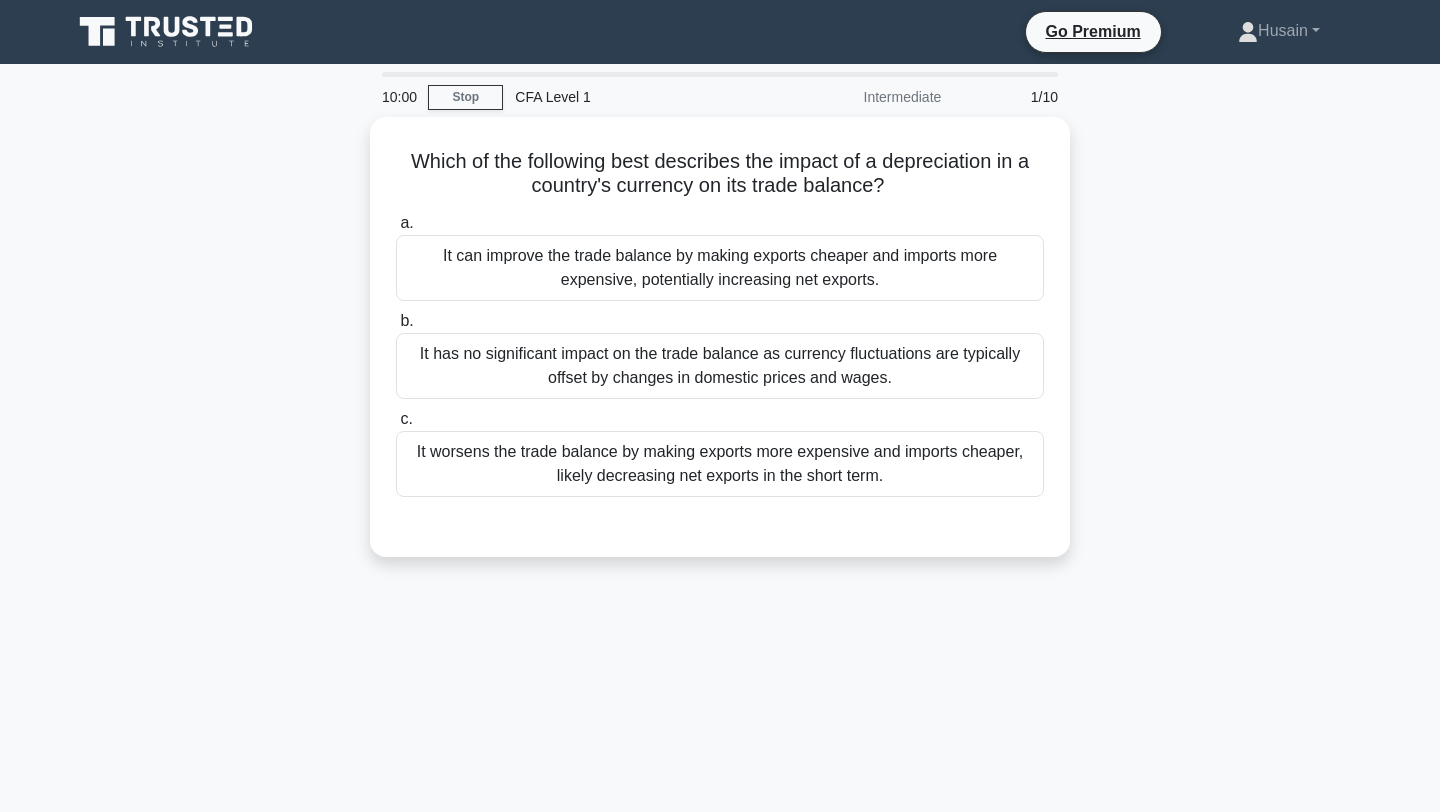 scroll, scrollTop: 0, scrollLeft: 0, axis: both 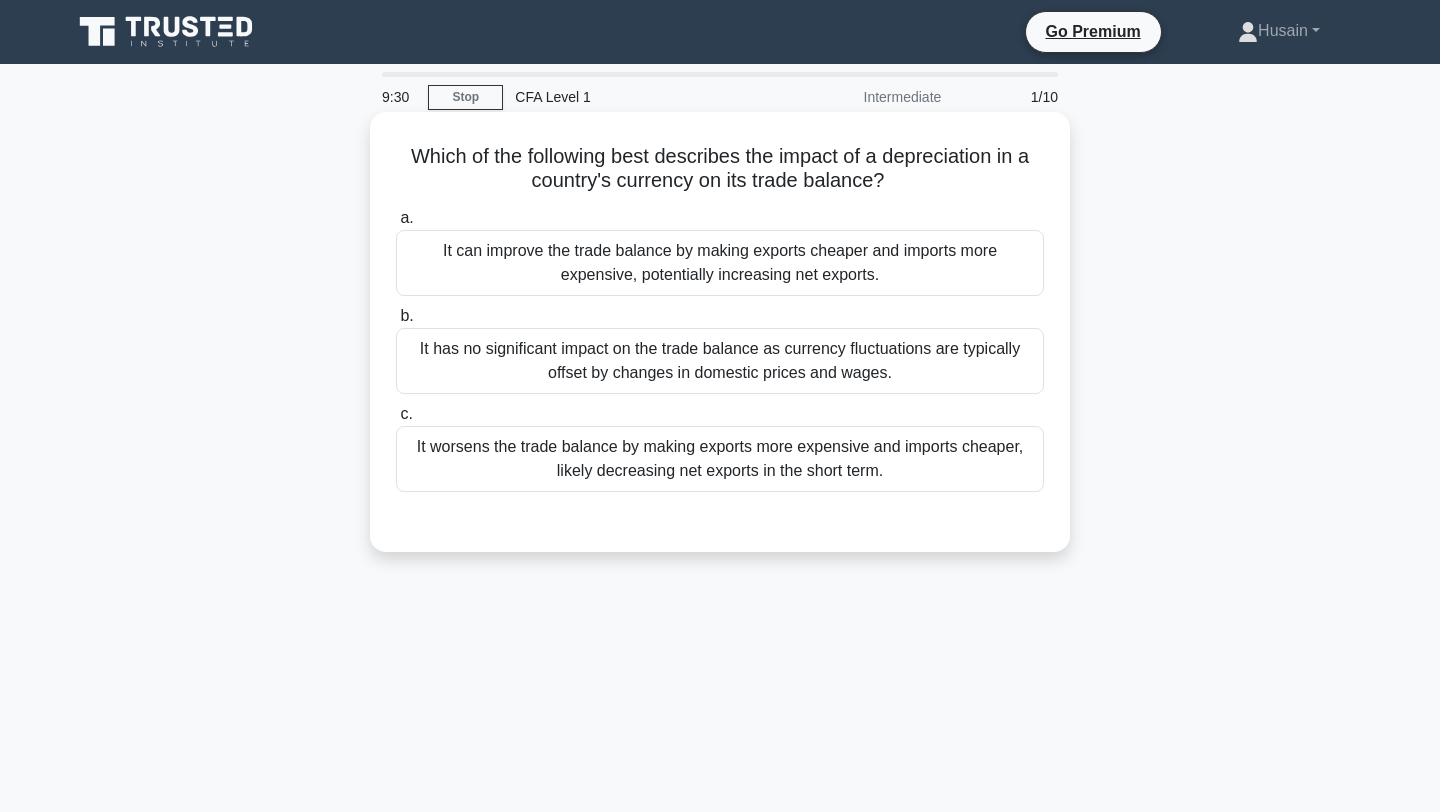 click on "It can improve the trade balance by making exports cheaper and imports more expensive, potentially increasing net exports." at bounding box center [720, 263] 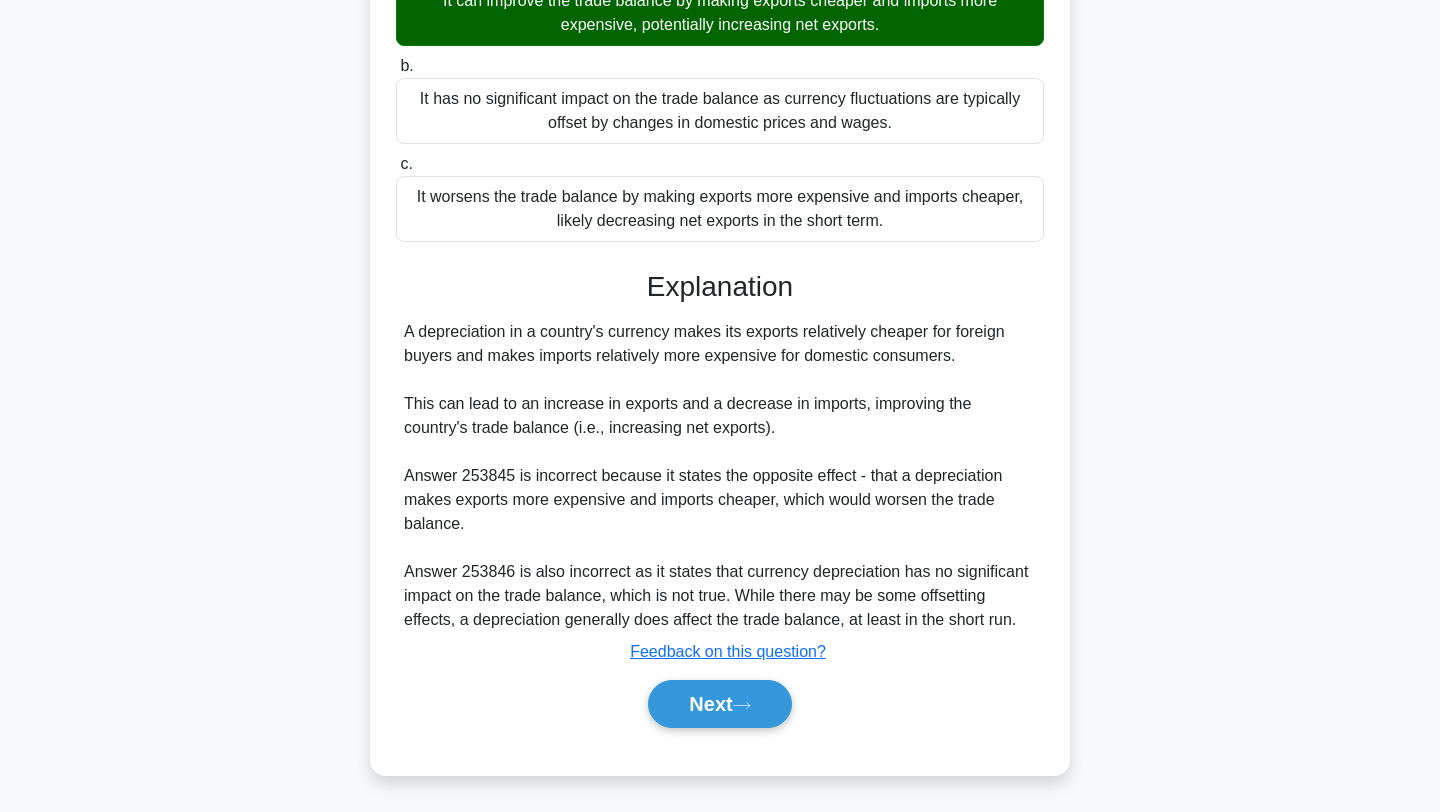 scroll, scrollTop: 268, scrollLeft: 0, axis: vertical 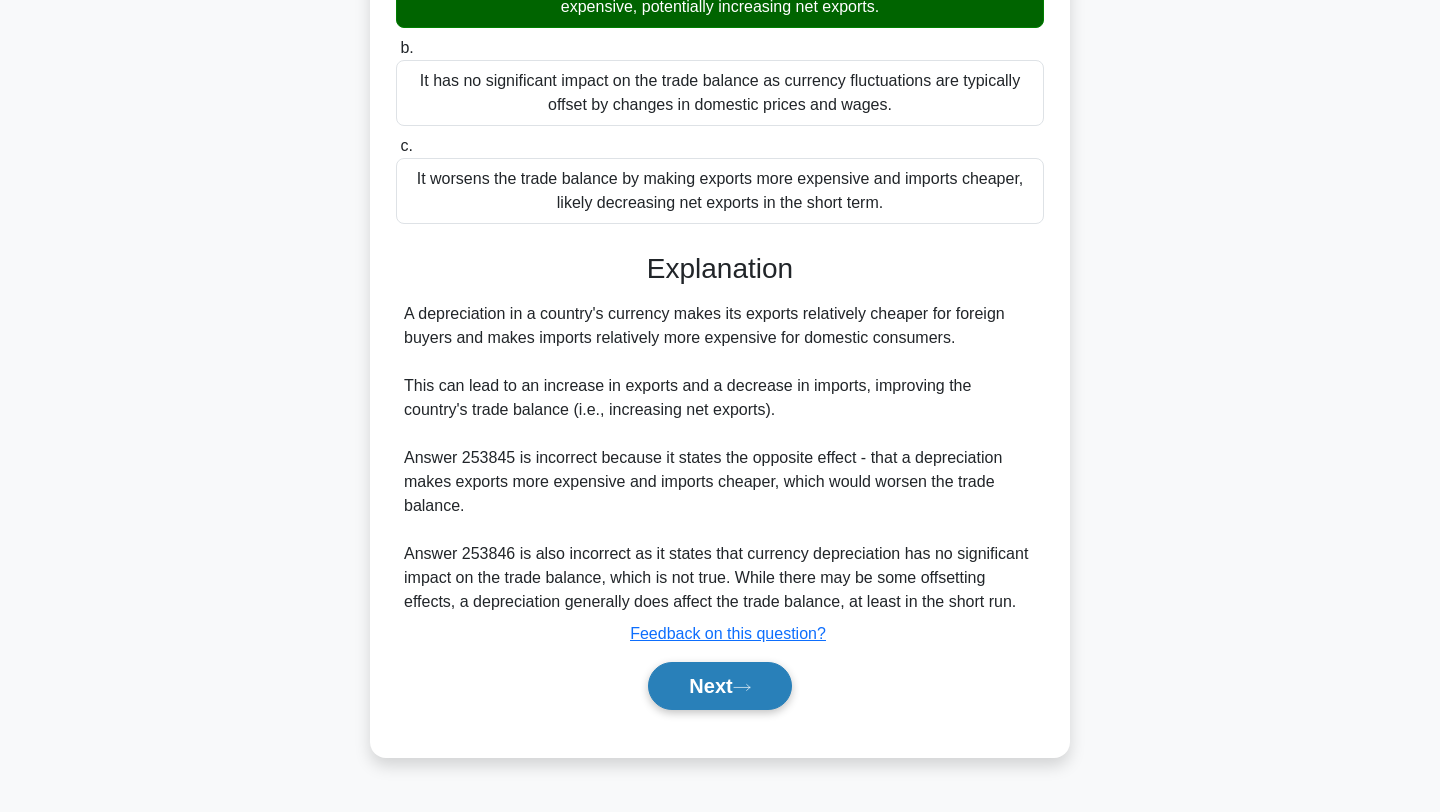 click on "Next" at bounding box center [719, 686] 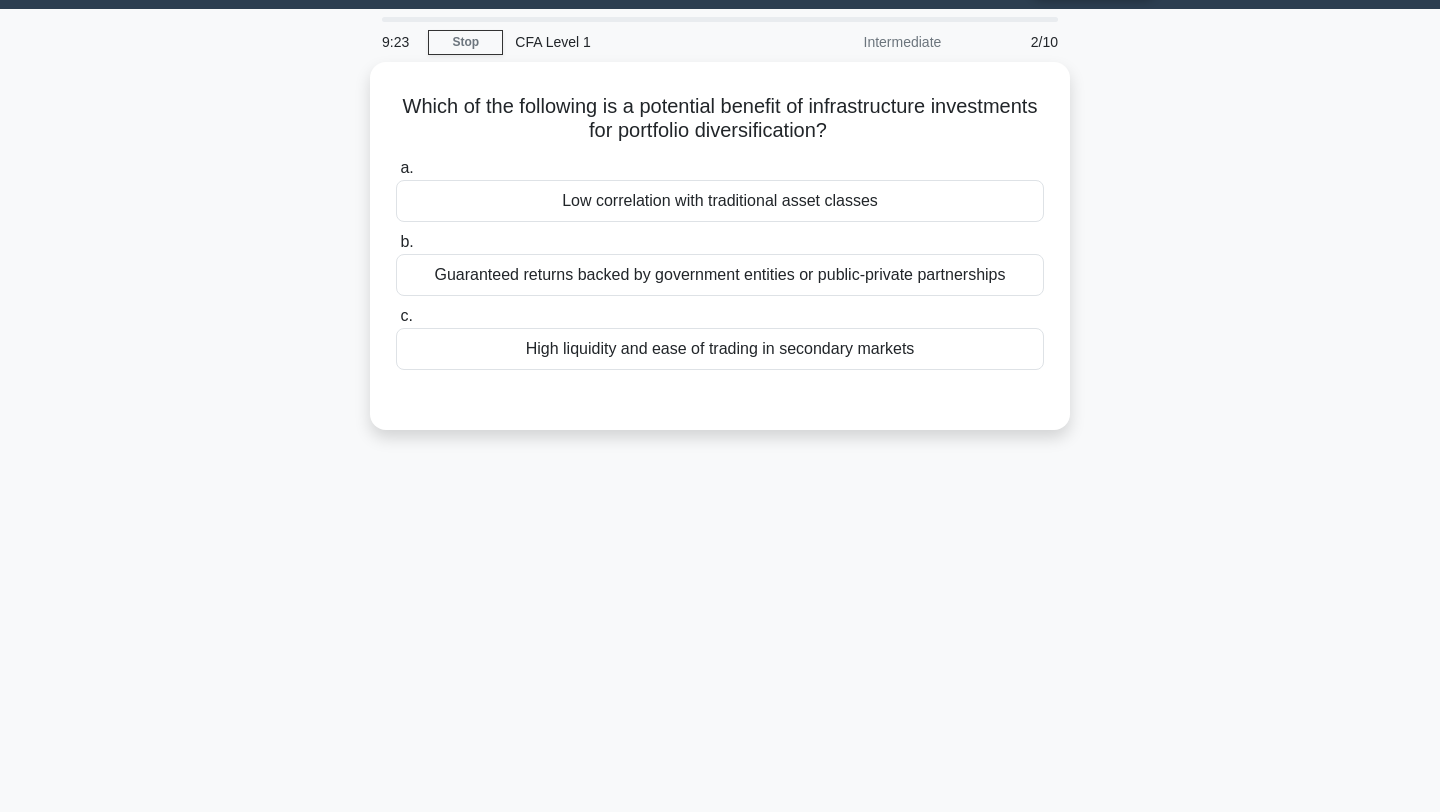 scroll, scrollTop: 5, scrollLeft: 0, axis: vertical 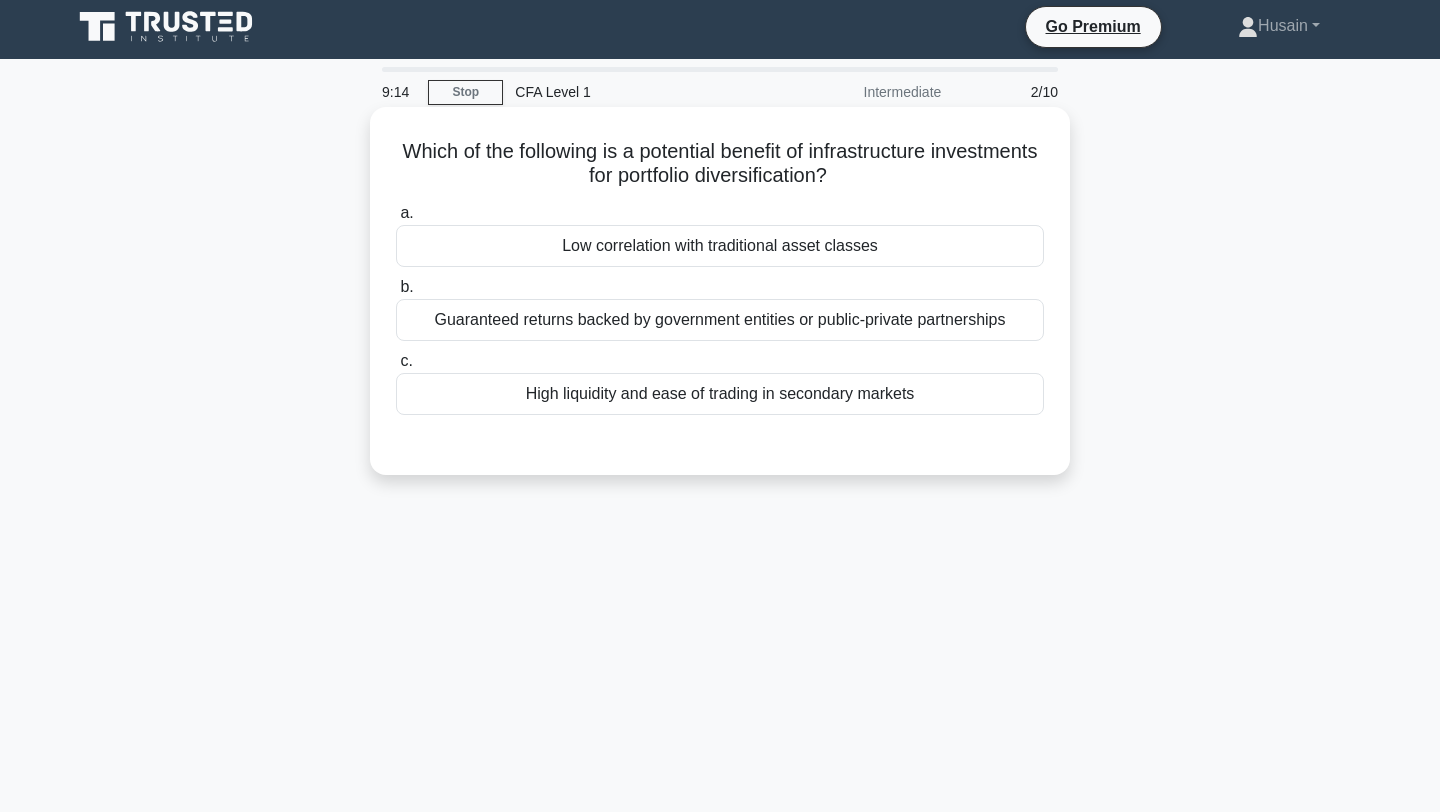 click on "Low correlation with traditional asset classes" at bounding box center (720, 246) 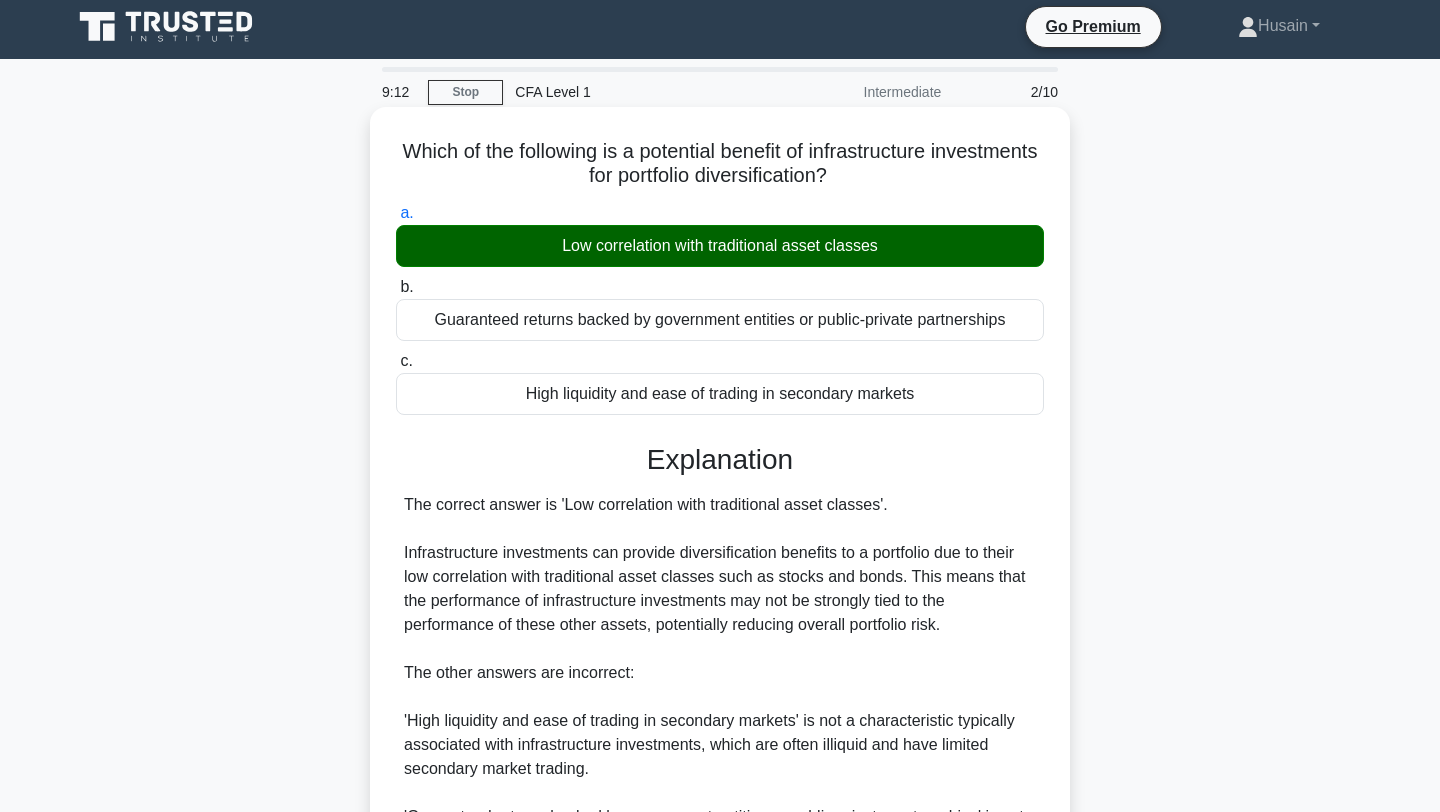 scroll, scrollTop: 275, scrollLeft: 0, axis: vertical 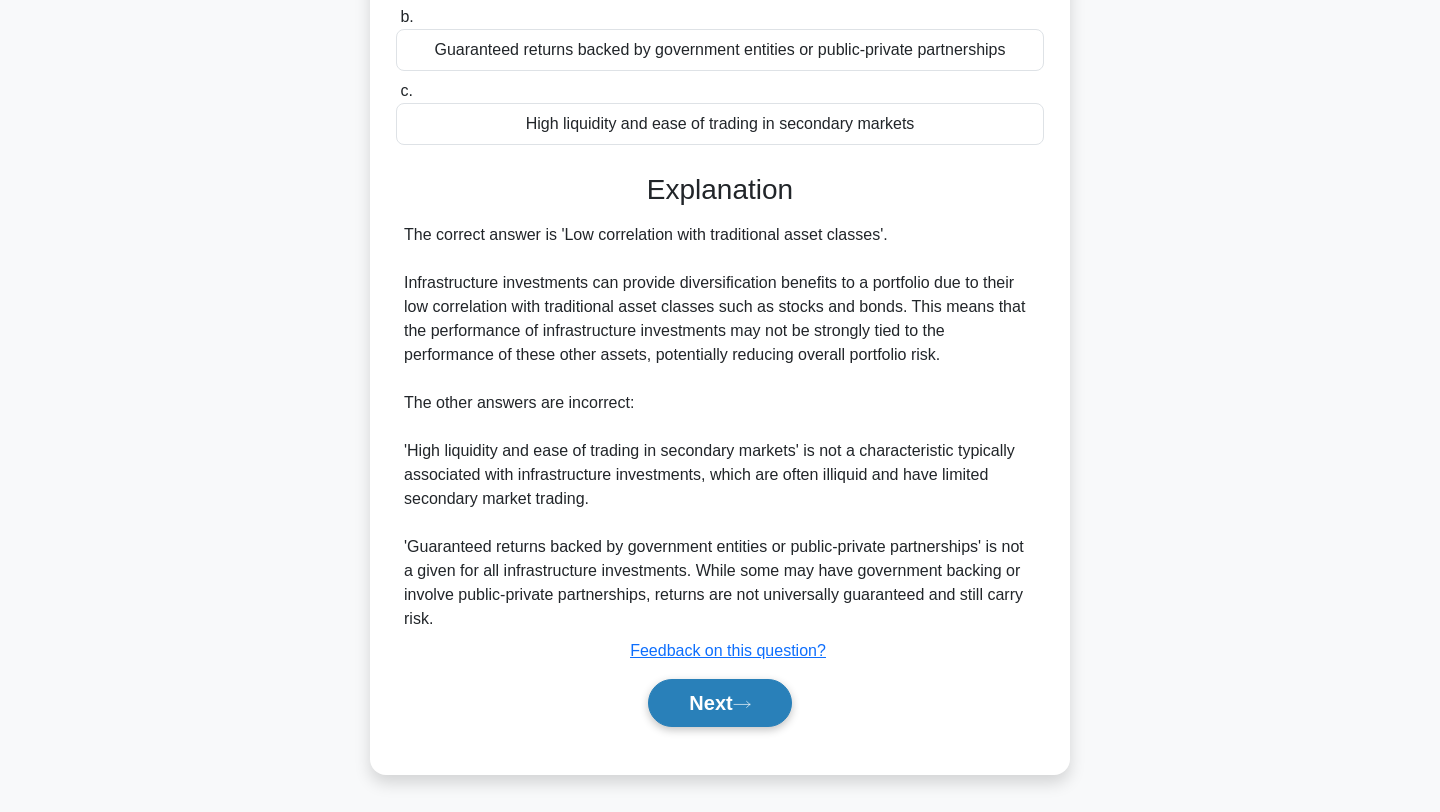 click on "Next" at bounding box center [719, 703] 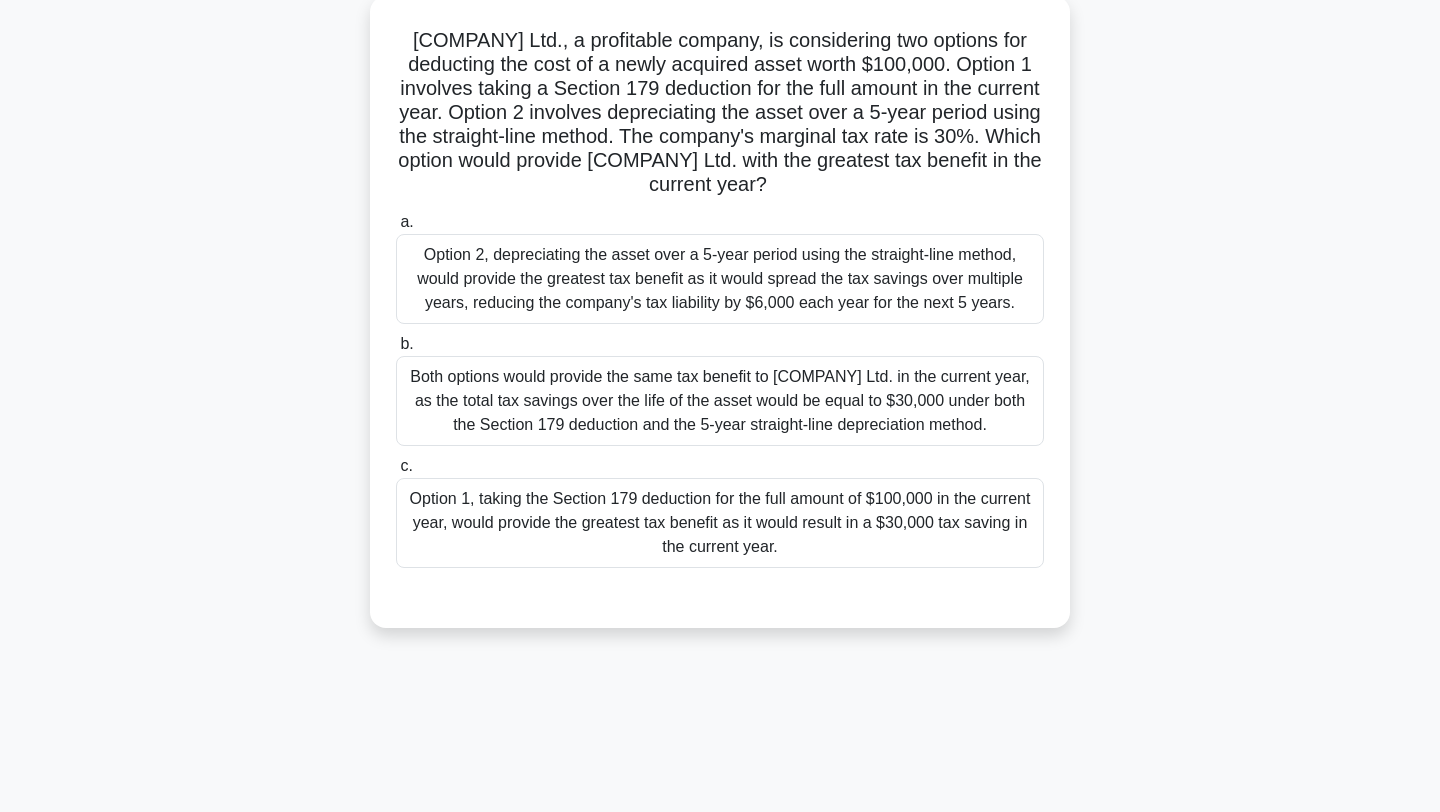 scroll, scrollTop: 63, scrollLeft: 0, axis: vertical 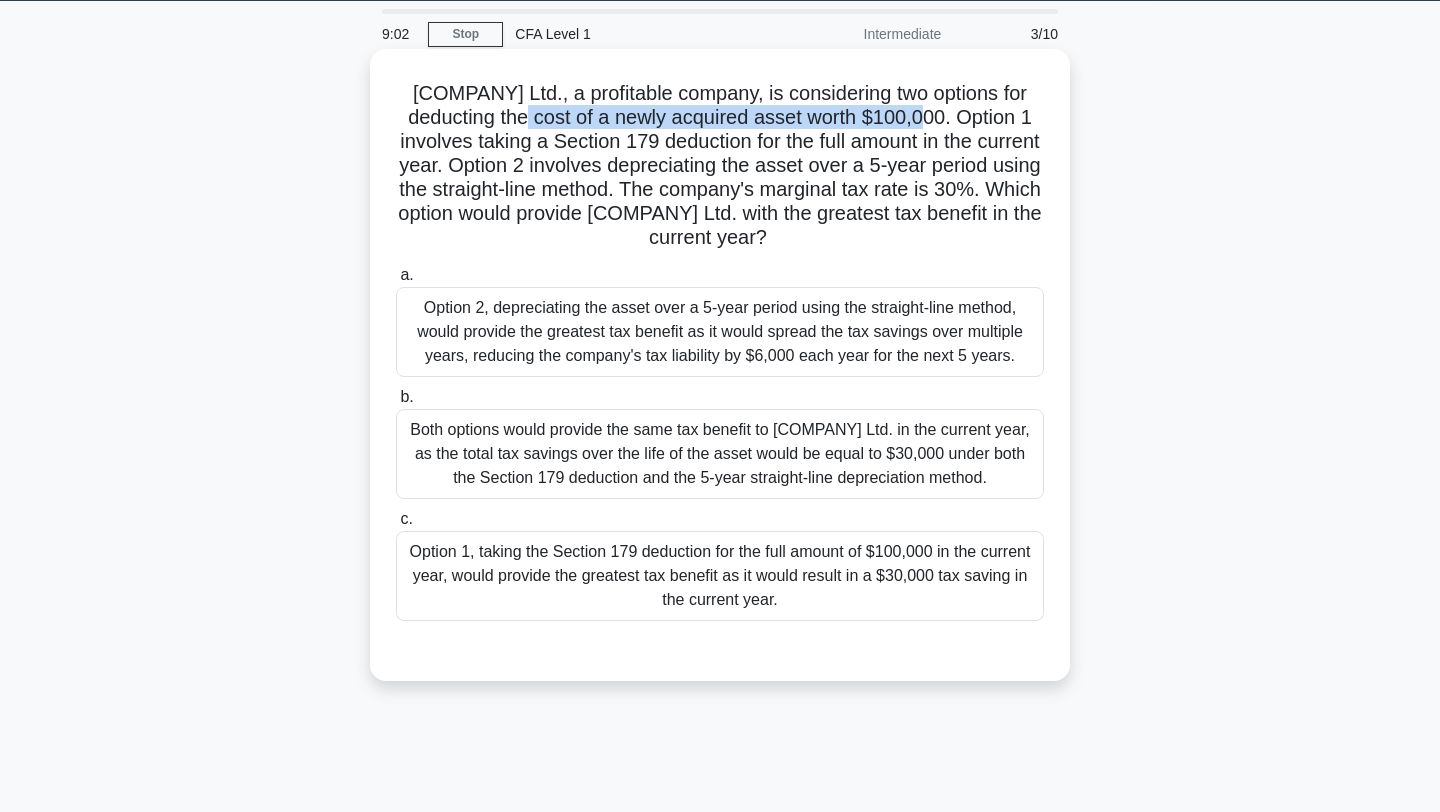 drag, startPoint x: 511, startPoint y: 114, endPoint x: 919, endPoint y: 123, distance: 408.09924 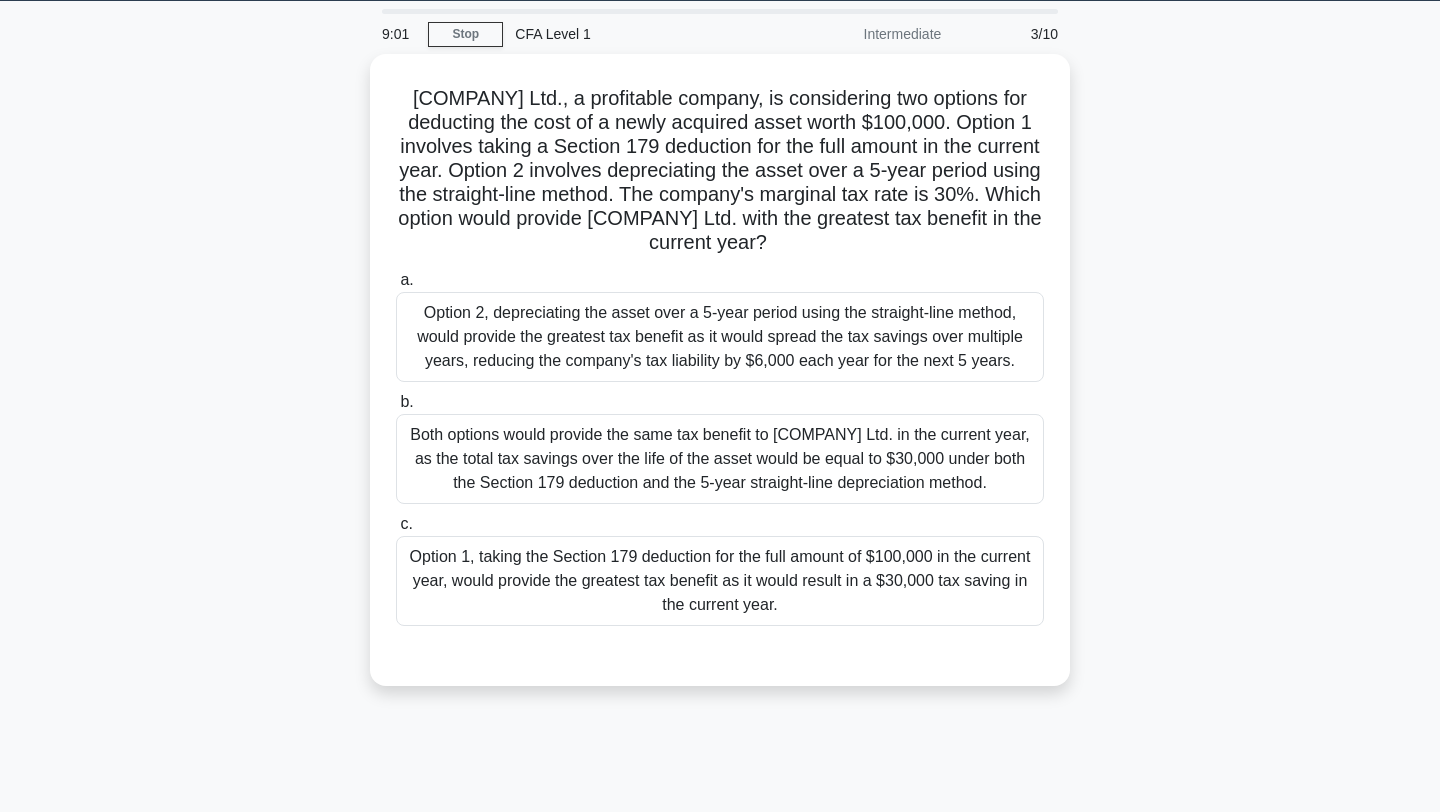 click on "[COMPANY] Ltd., a profitable company, is considering two options for deducting the cost of a newly acquired asset worth $100,000. Option 1 involves taking a Section 179 deduction for the full amount in the current year. Option 2 involves depreciating the asset over a 5-year period using the straight-line method. The company's marginal tax rate is 30%. Which option would provide [COMPANY] Ltd. with the greatest tax benefit in the current year?" at bounding box center [720, 382] 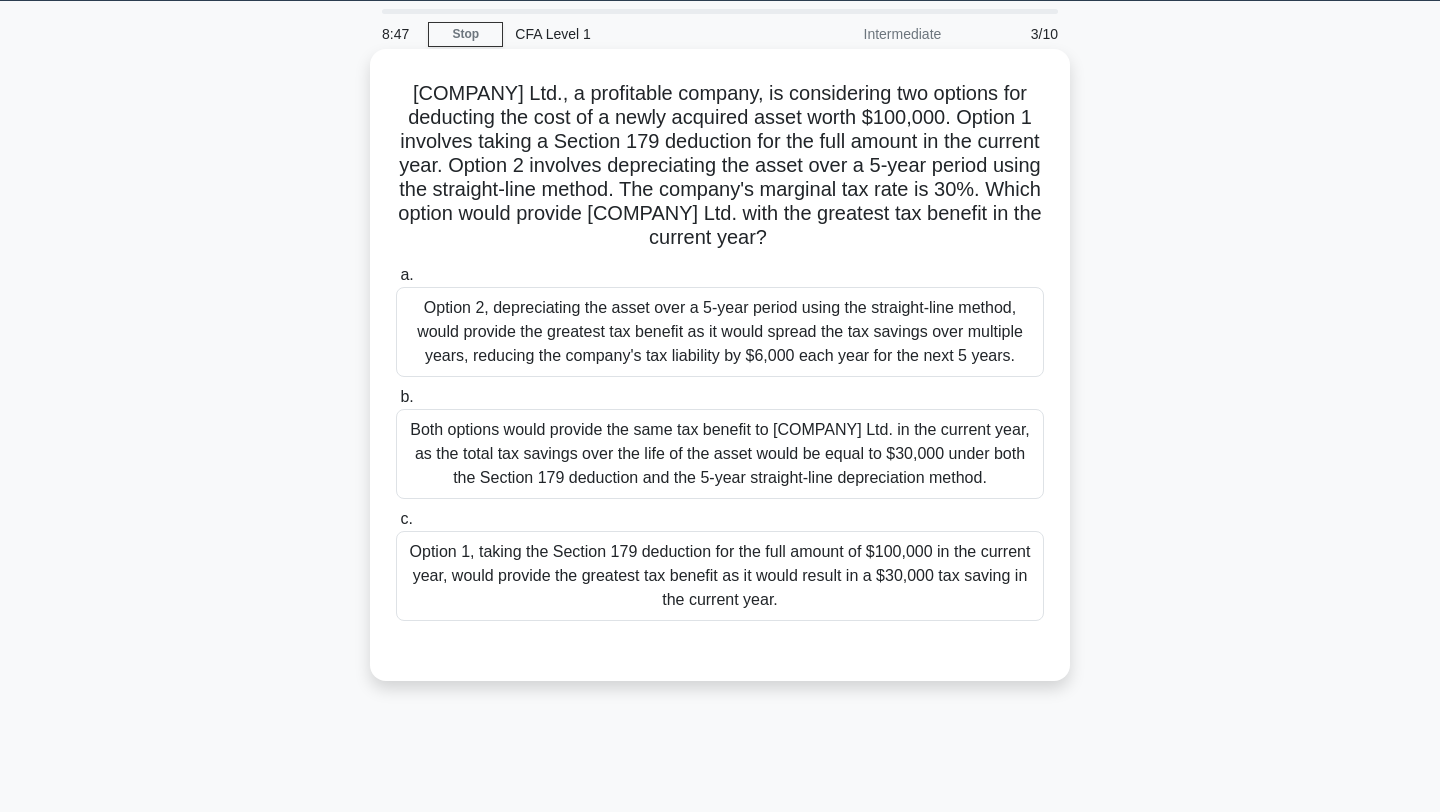 click on "Option 1, taking the Section 179 deduction for the full amount of $100,000 in the current year, would provide the greatest tax benefit as it would result in a $30,000 tax saving in the current year." at bounding box center [720, 576] 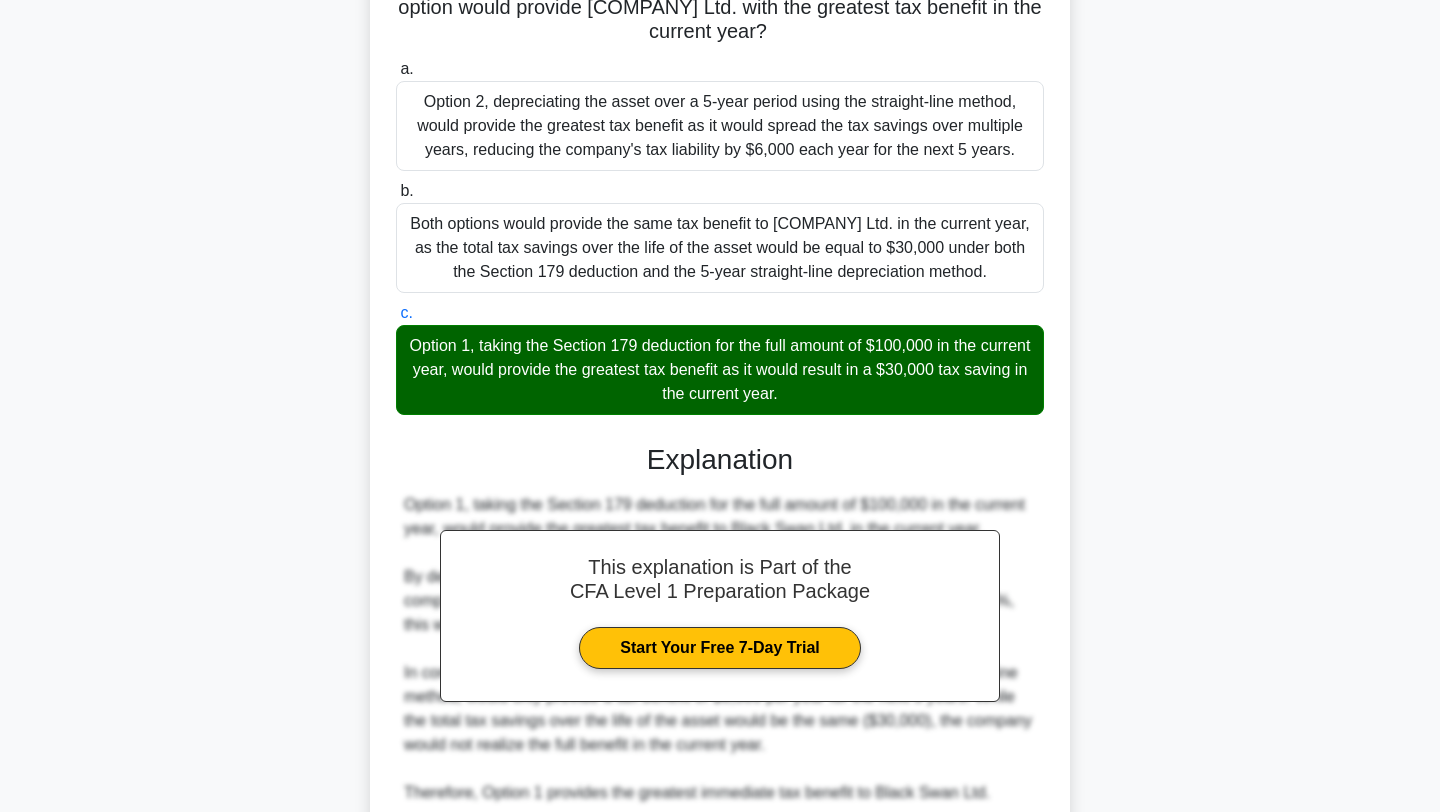 scroll, scrollTop: 443, scrollLeft: 0, axis: vertical 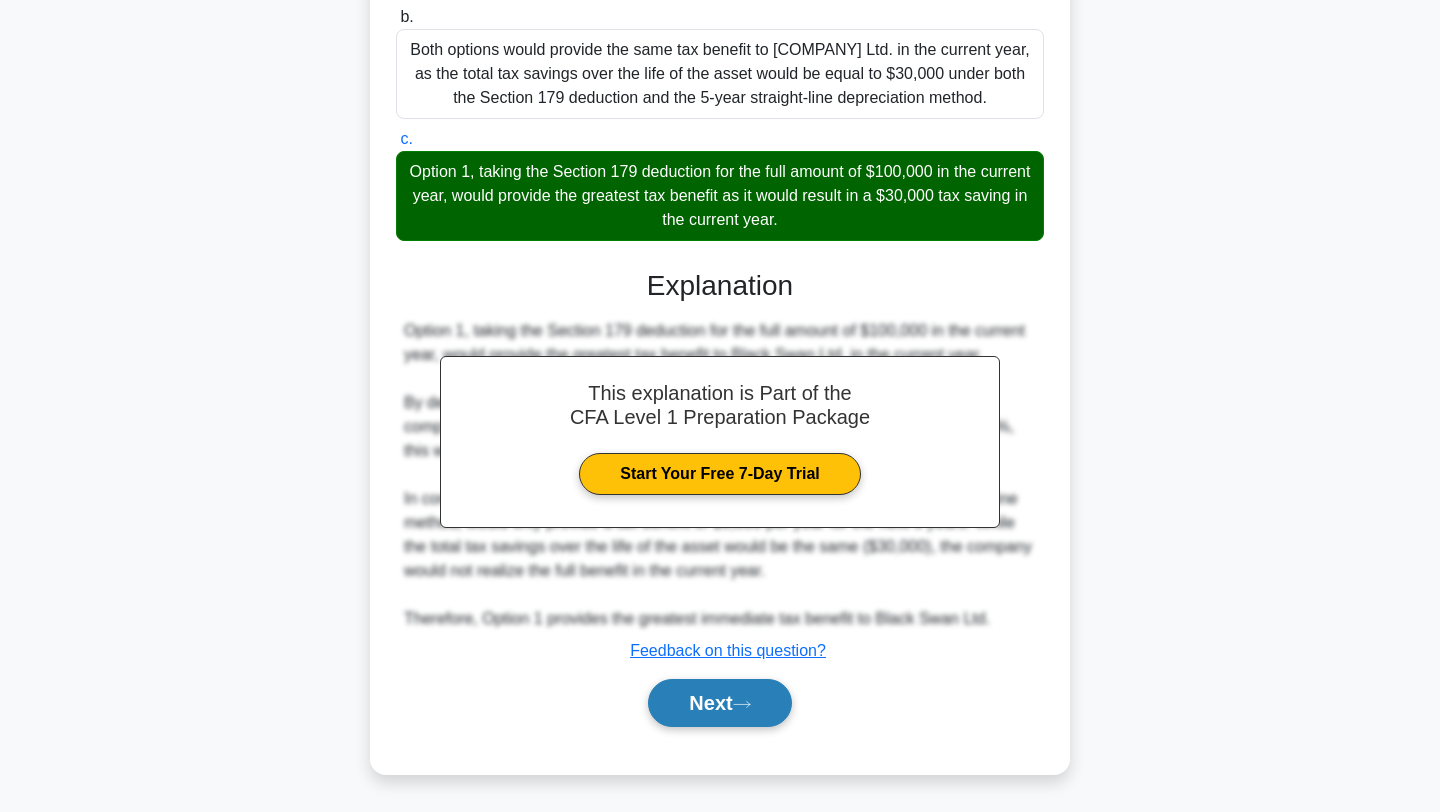 click on "Next" at bounding box center [719, 703] 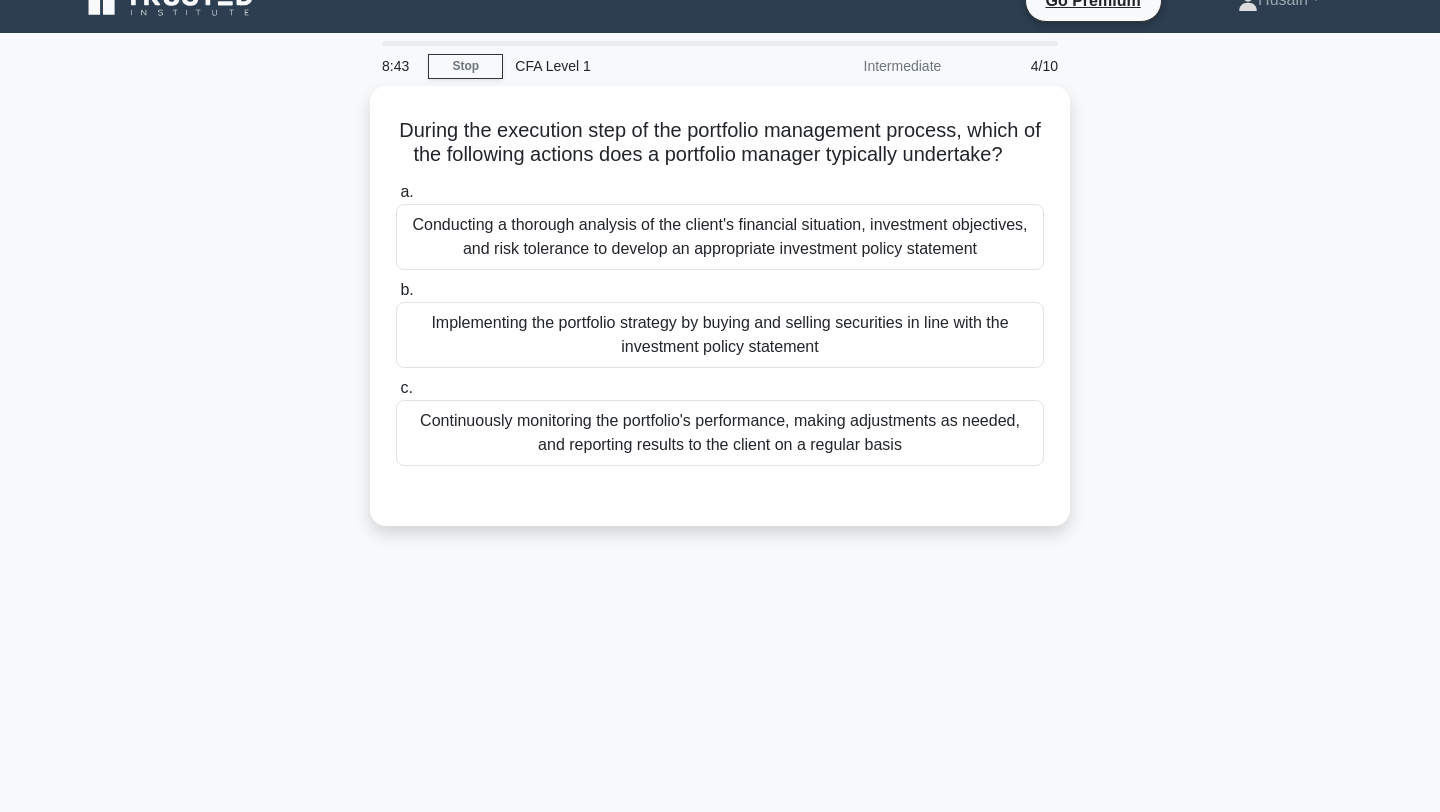 scroll, scrollTop: 39, scrollLeft: 0, axis: vertical 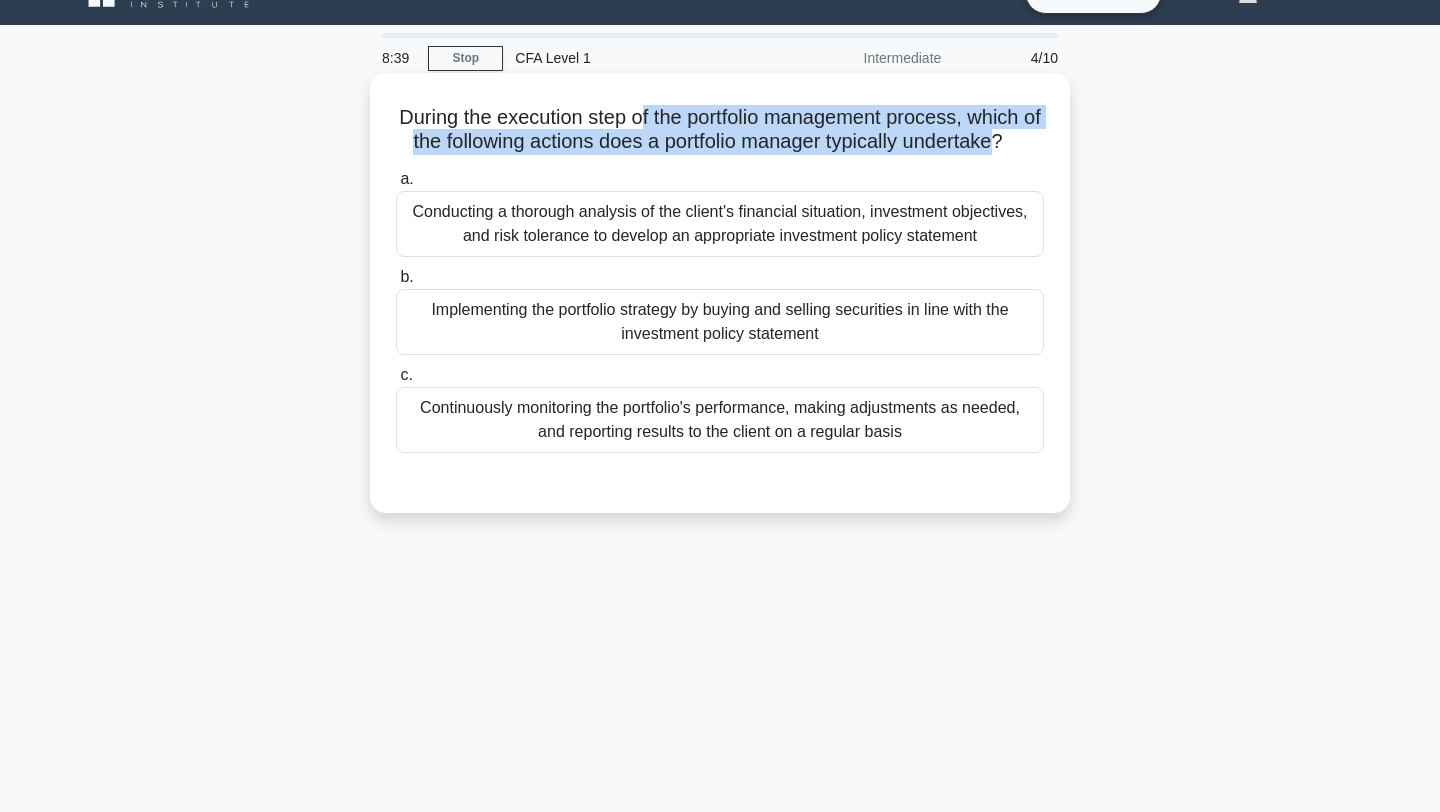drag, startPoint x: 636, startPoint y: 118, endPoint x: 994, endPoint y: 146, distance: 359.0933 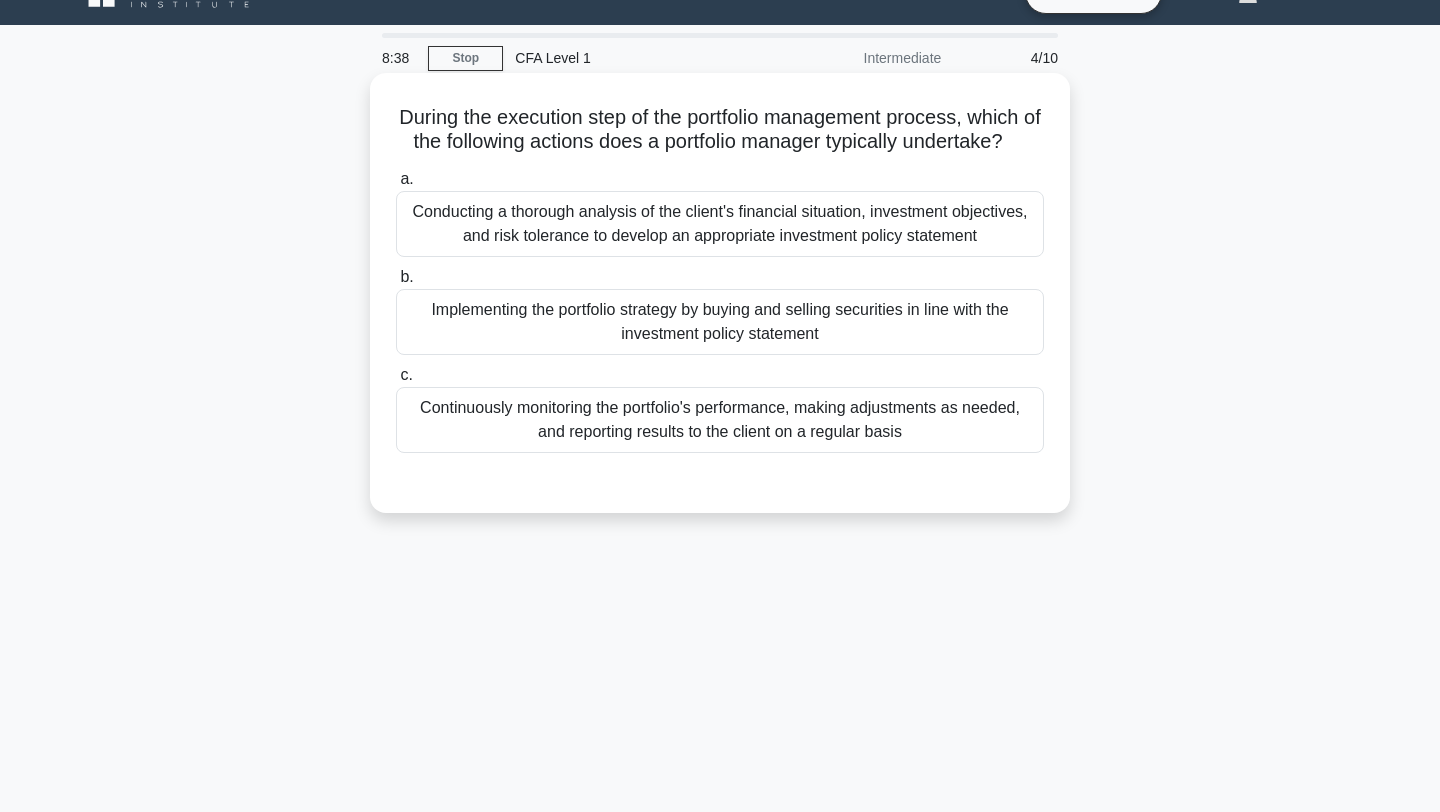 click on ".spinner_0XTQ{transform-origin:center;animation:spinner_y6GP .75s linear infinite}@keyframes spinner_y6GP{100%{transform:rotate(360deg)}}" at bounding box center (1015, 143) 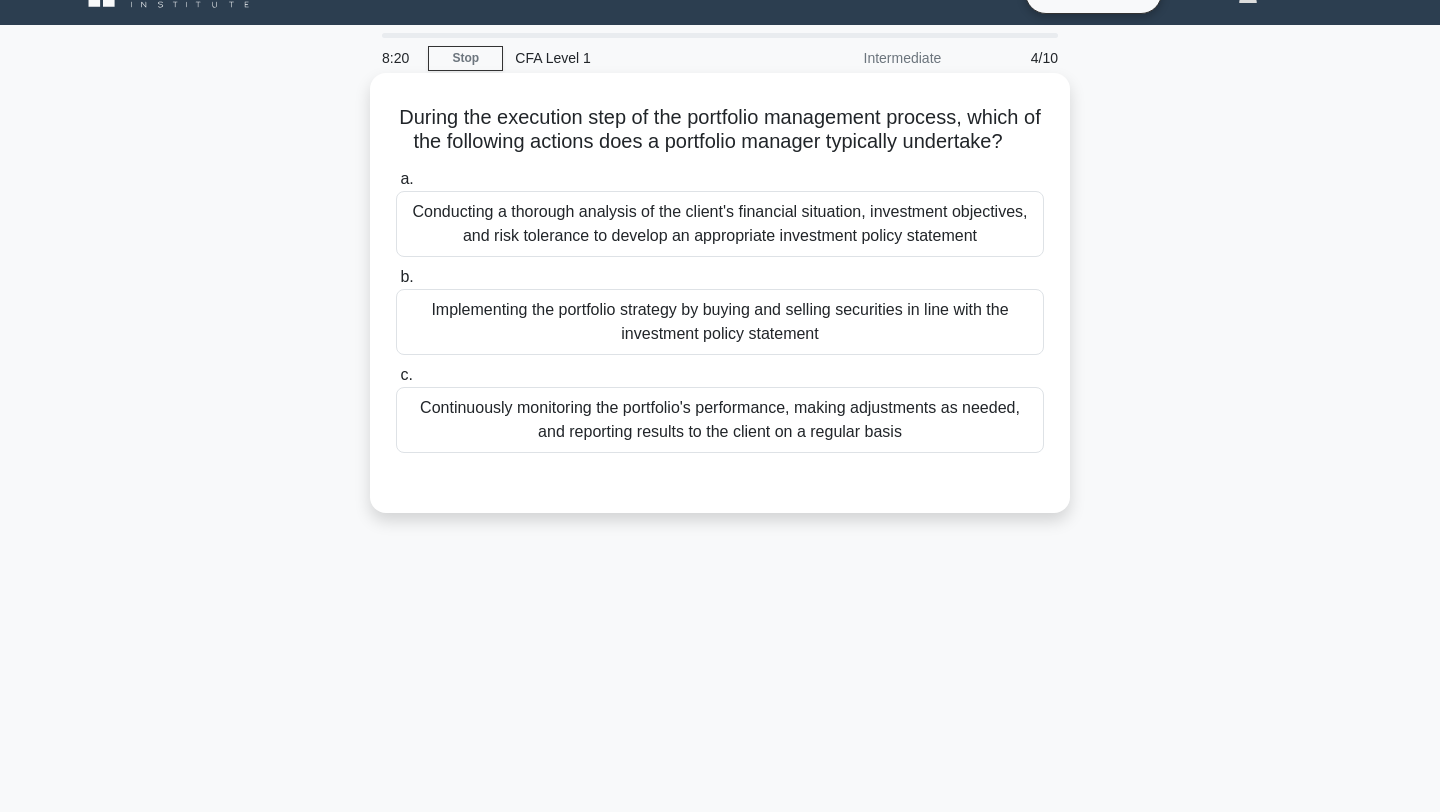 click on "Implementing the portfolio strategy by buying and selling securities in line with the investment policy statement" at bounding box center [720, 322] 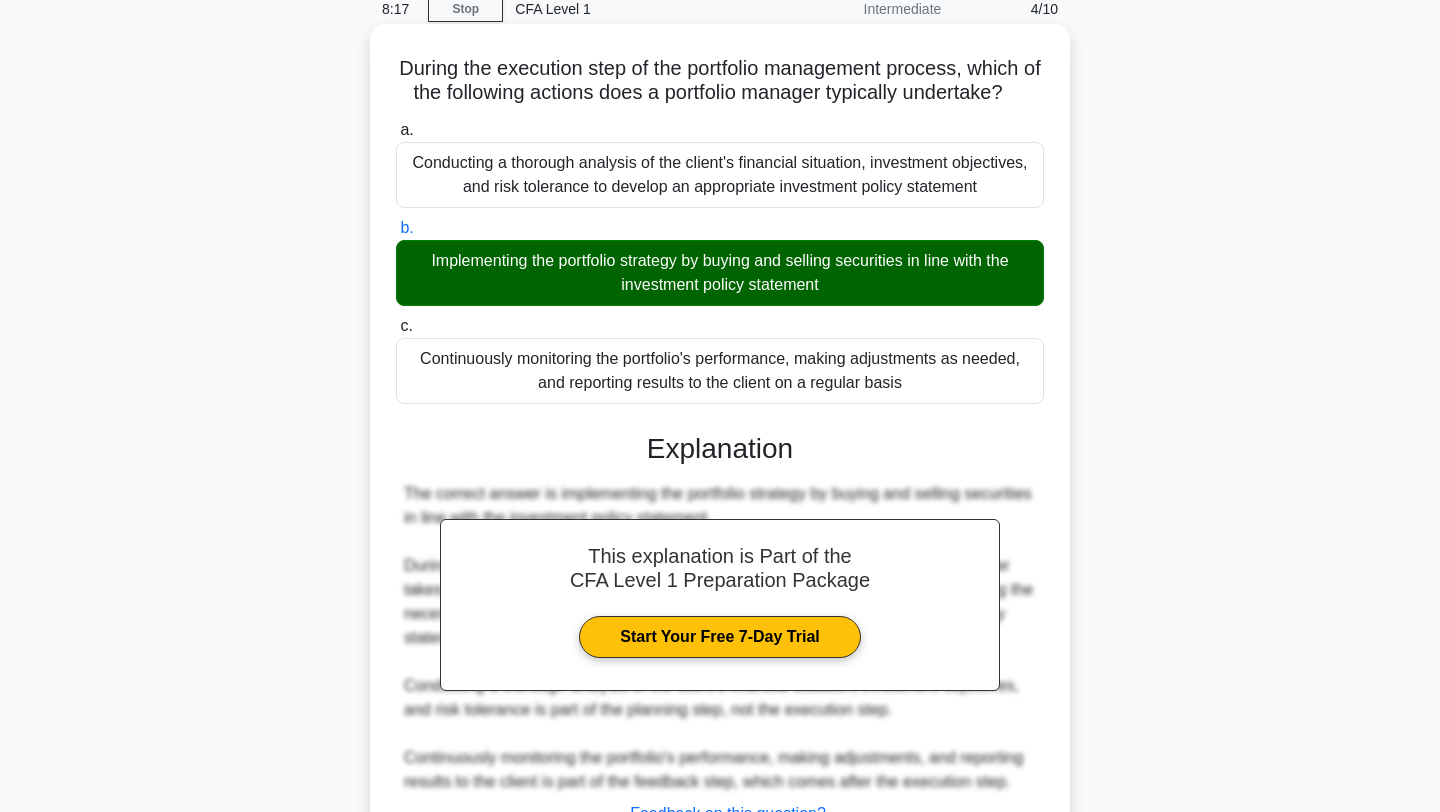 scroll, scrollTop: 268, scrollLeft: 0, axis: vertical 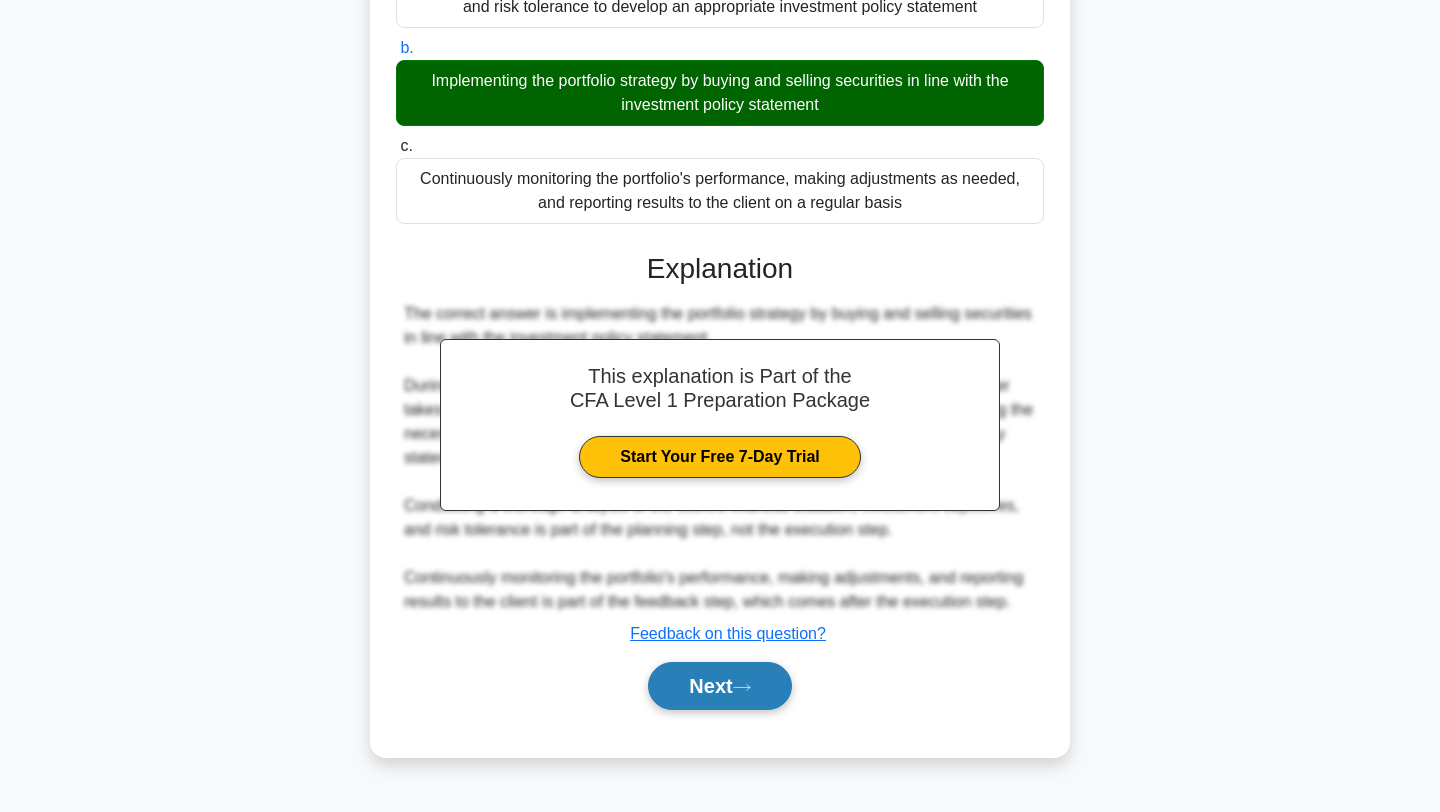 click on "Next" at bounding box center [719, 686] 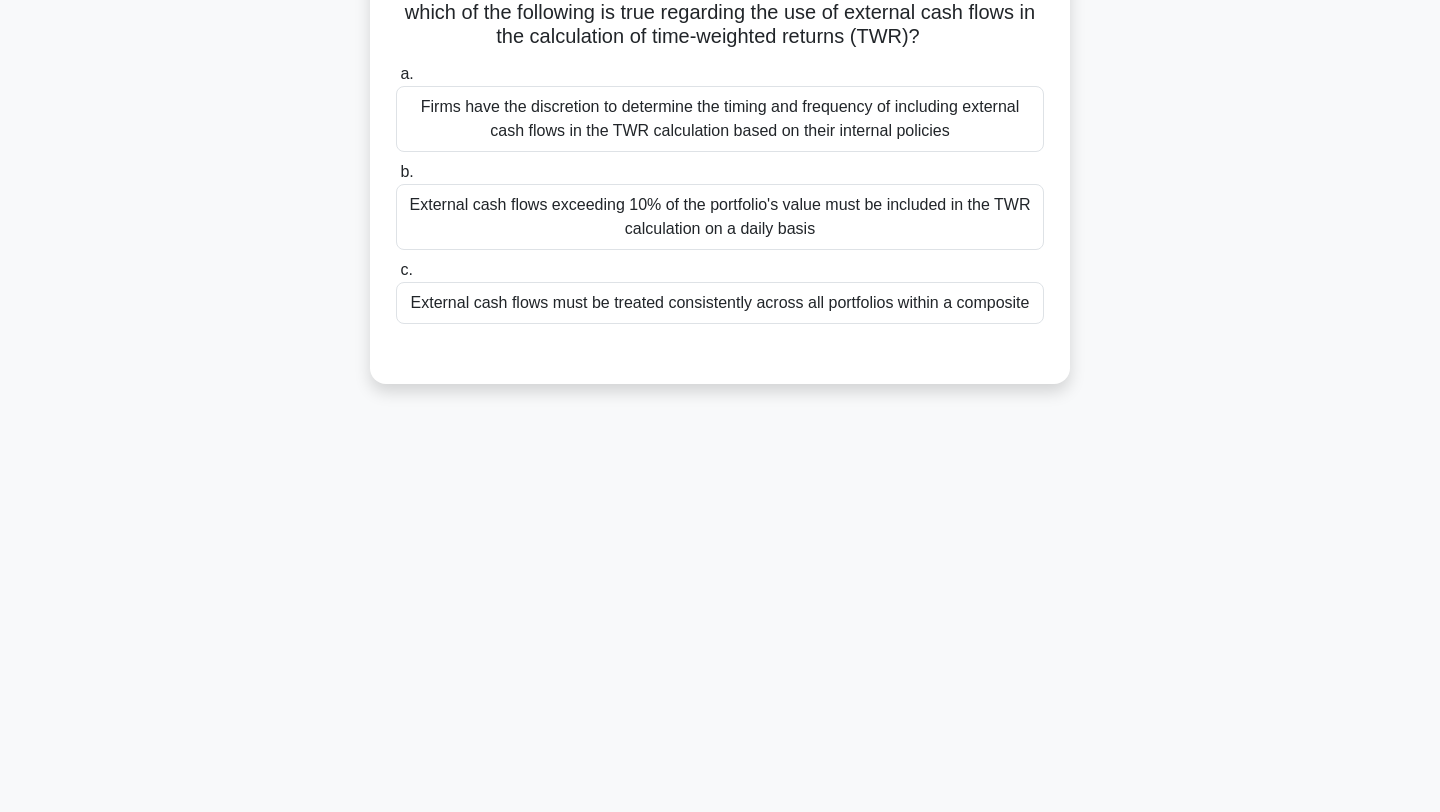 scroll, scrollTop: 0, scrollLeft: 0, axis: both 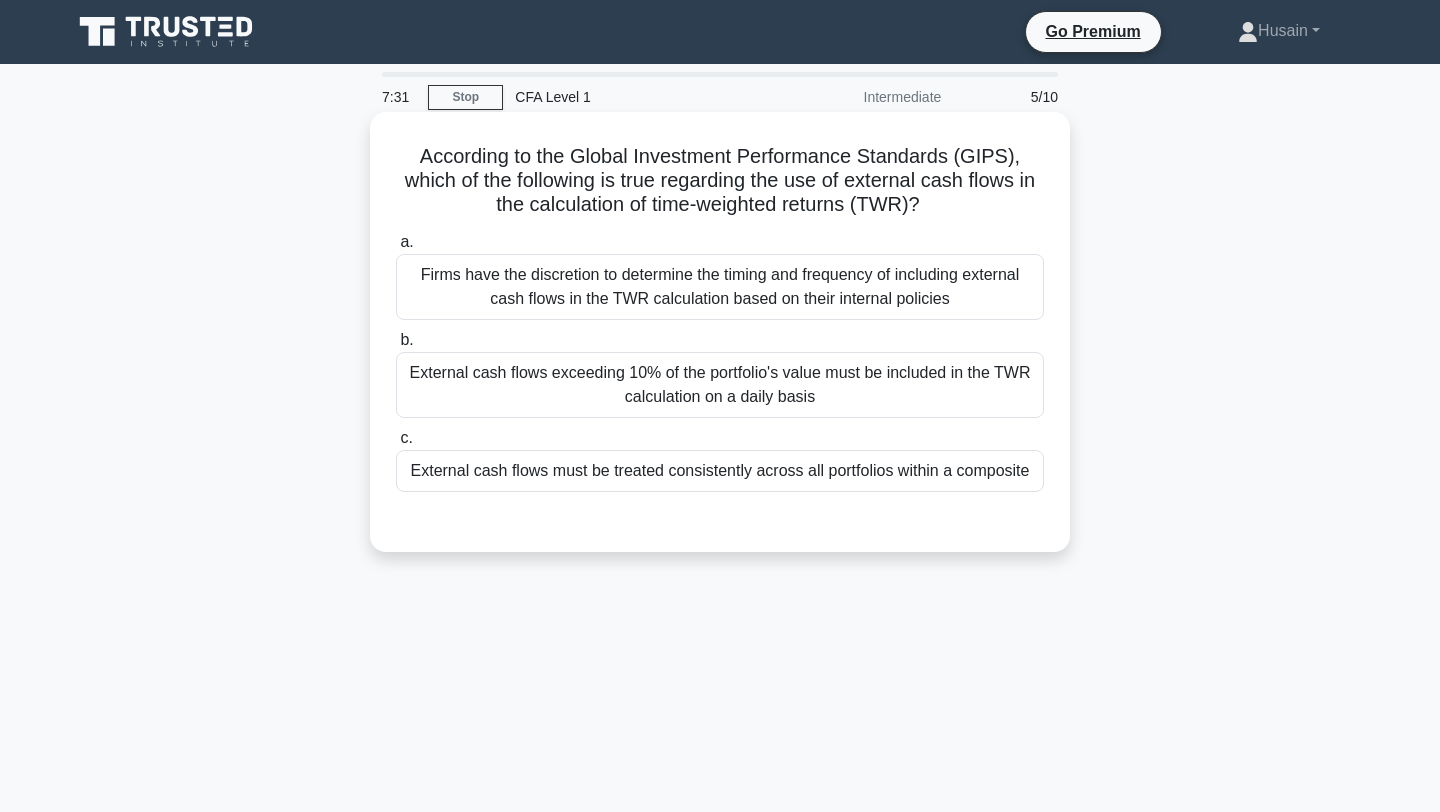 click on "External cash flows must be treated consistently across all portfolios within a composite" at bounding box center (720, 471) 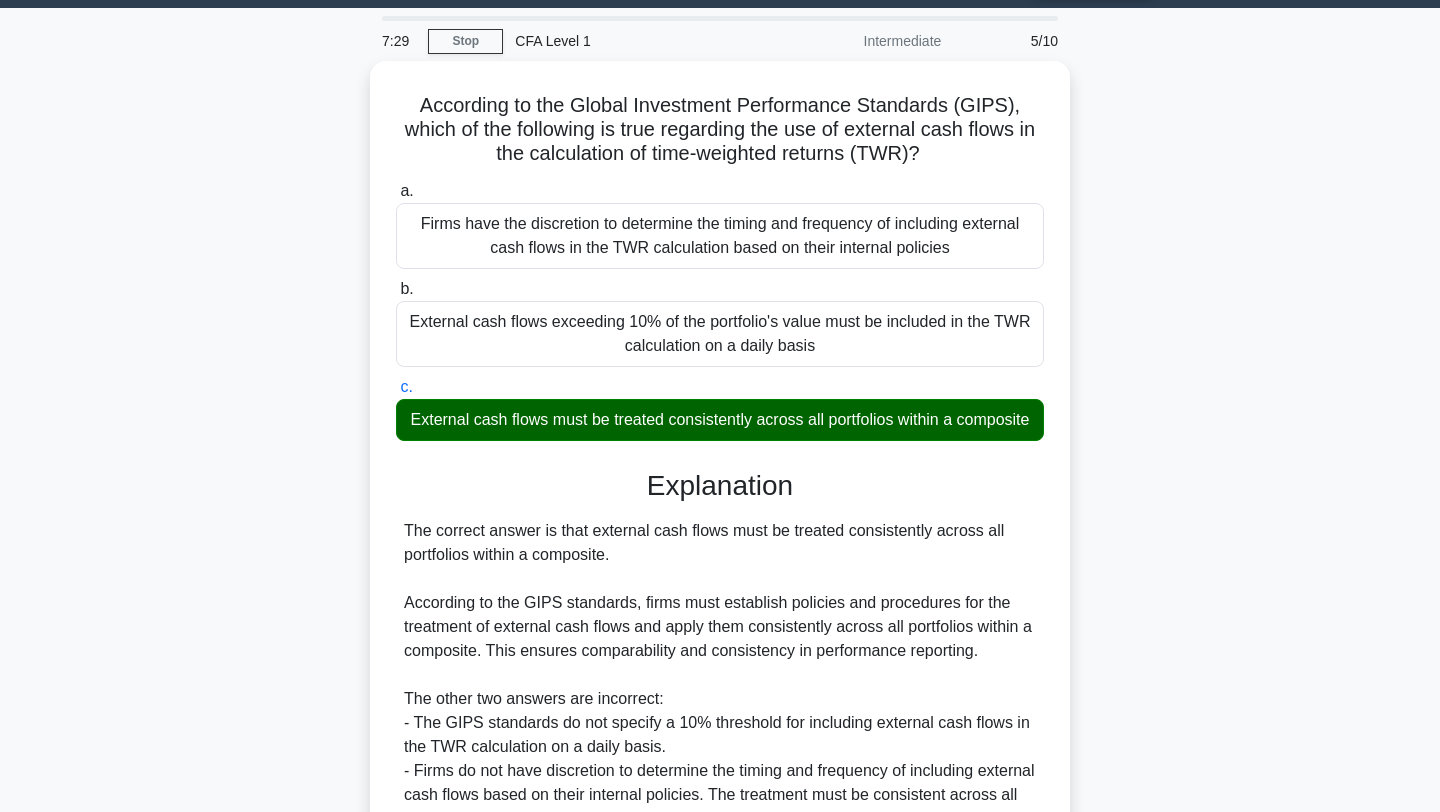 scroll, scrollTop: 268, scrollLeft: 0, axis: vertical 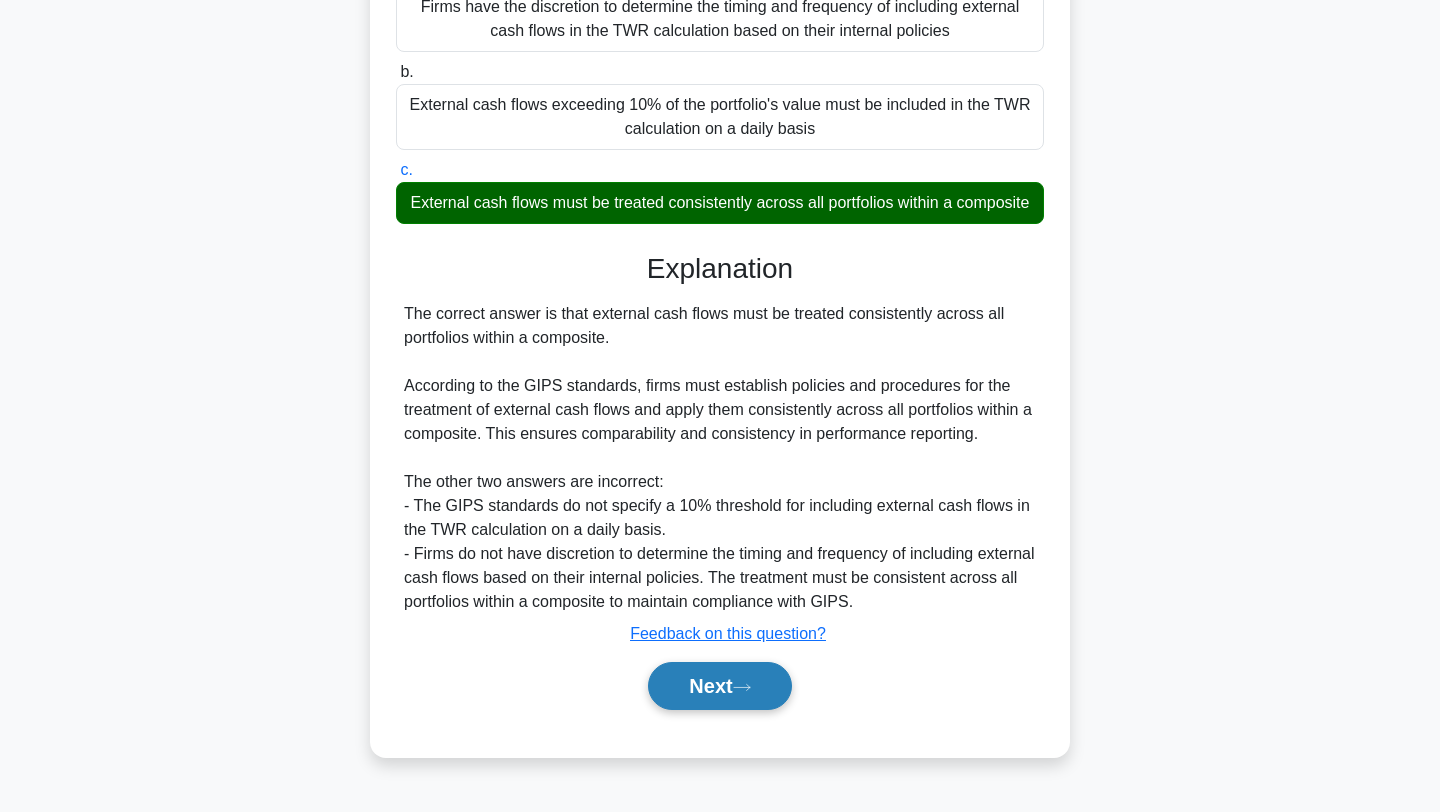 click on "Next" at bounding box center [719, 686] 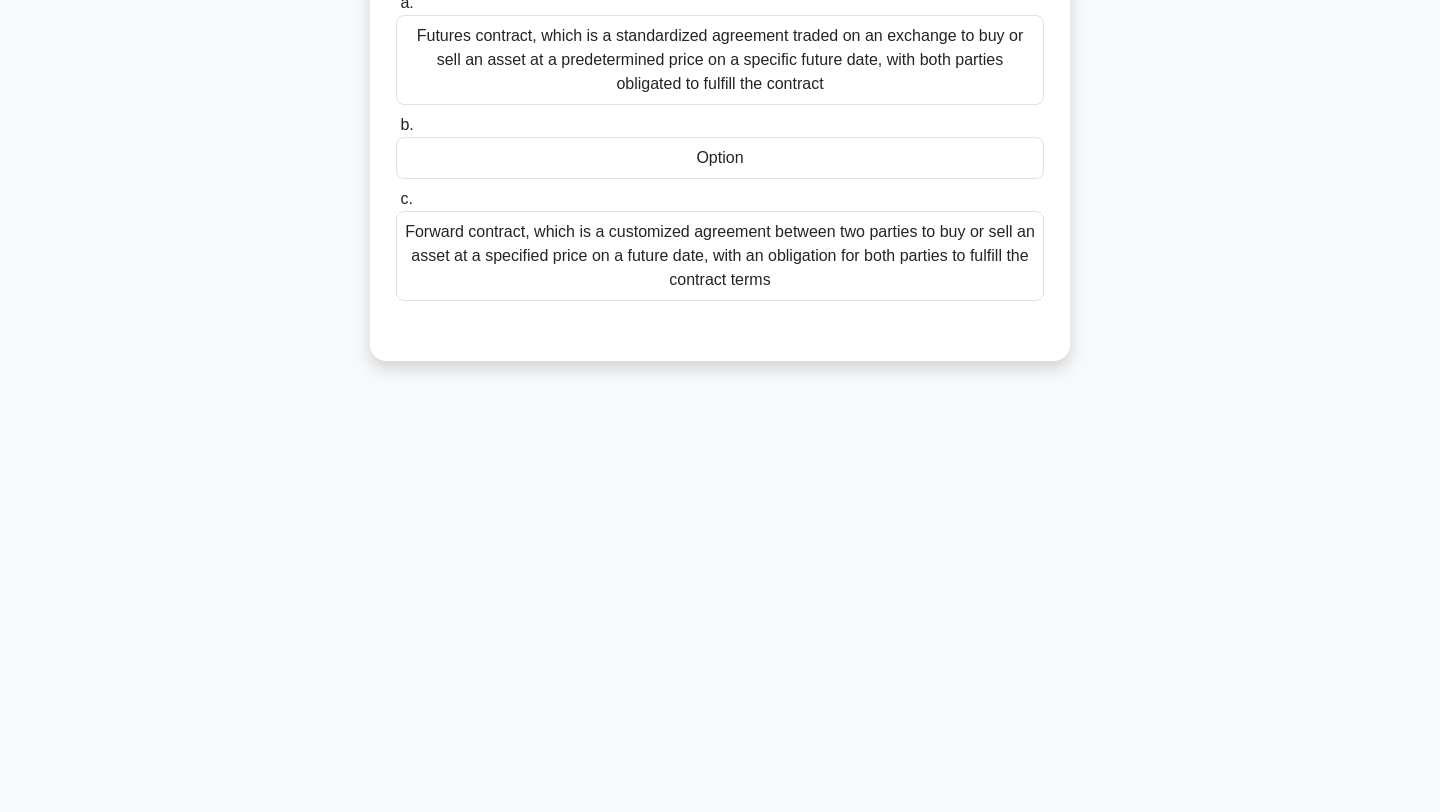 scroll, scrollTop: 0, scrollLeft: 0, axis: both 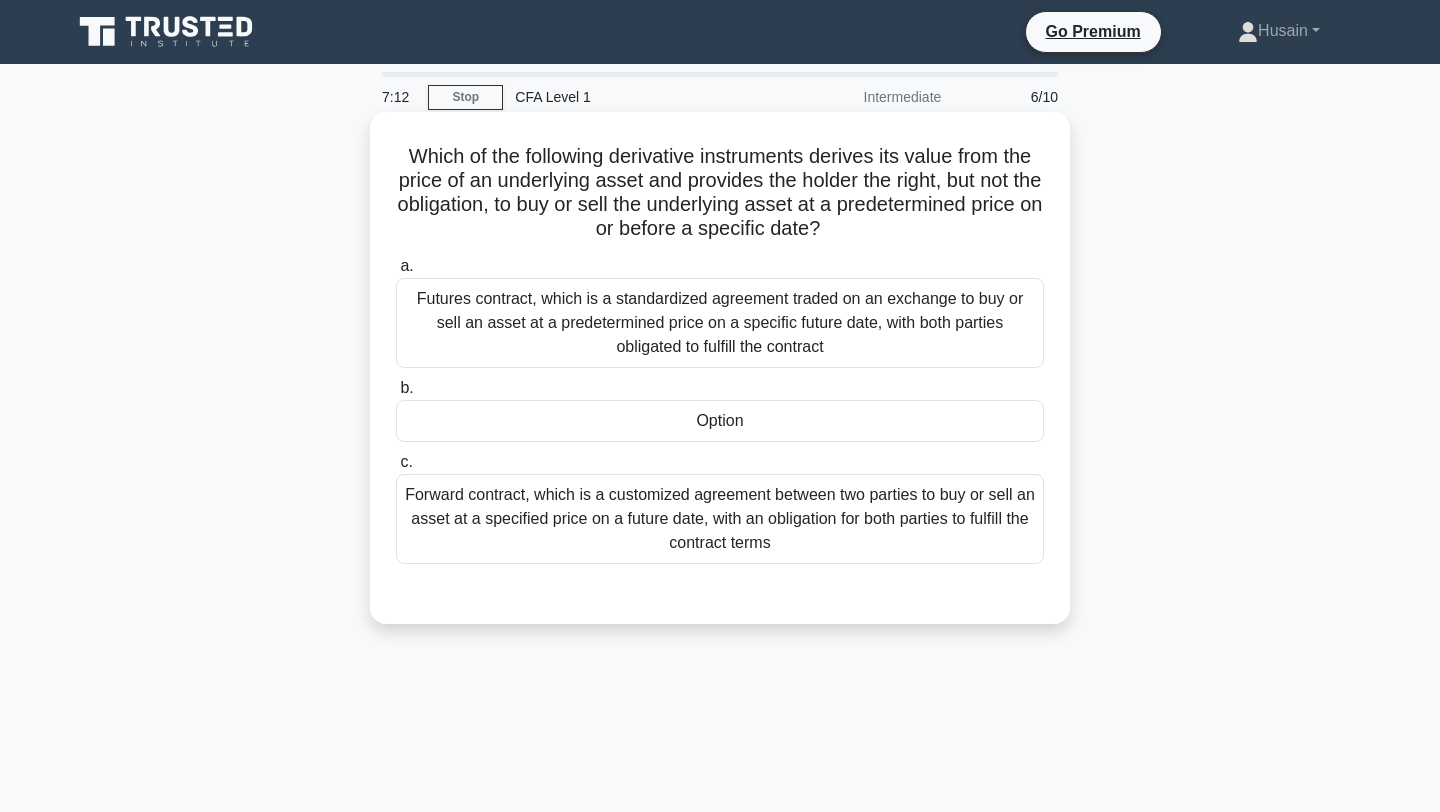 click on "Option" at bounding box center [720, 421] 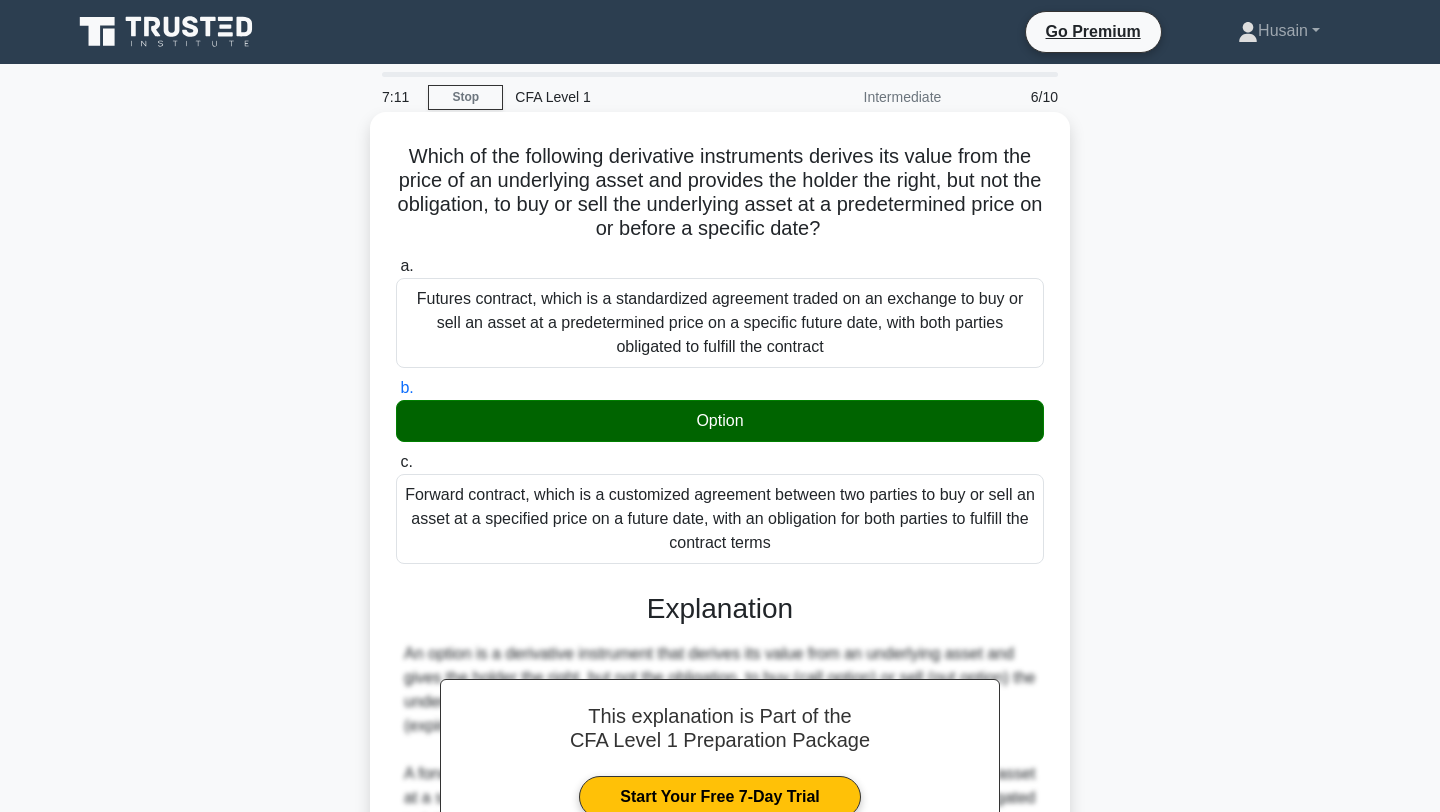 scroll, scrollTop: 299, scrollLeft: 0, axis: vertical 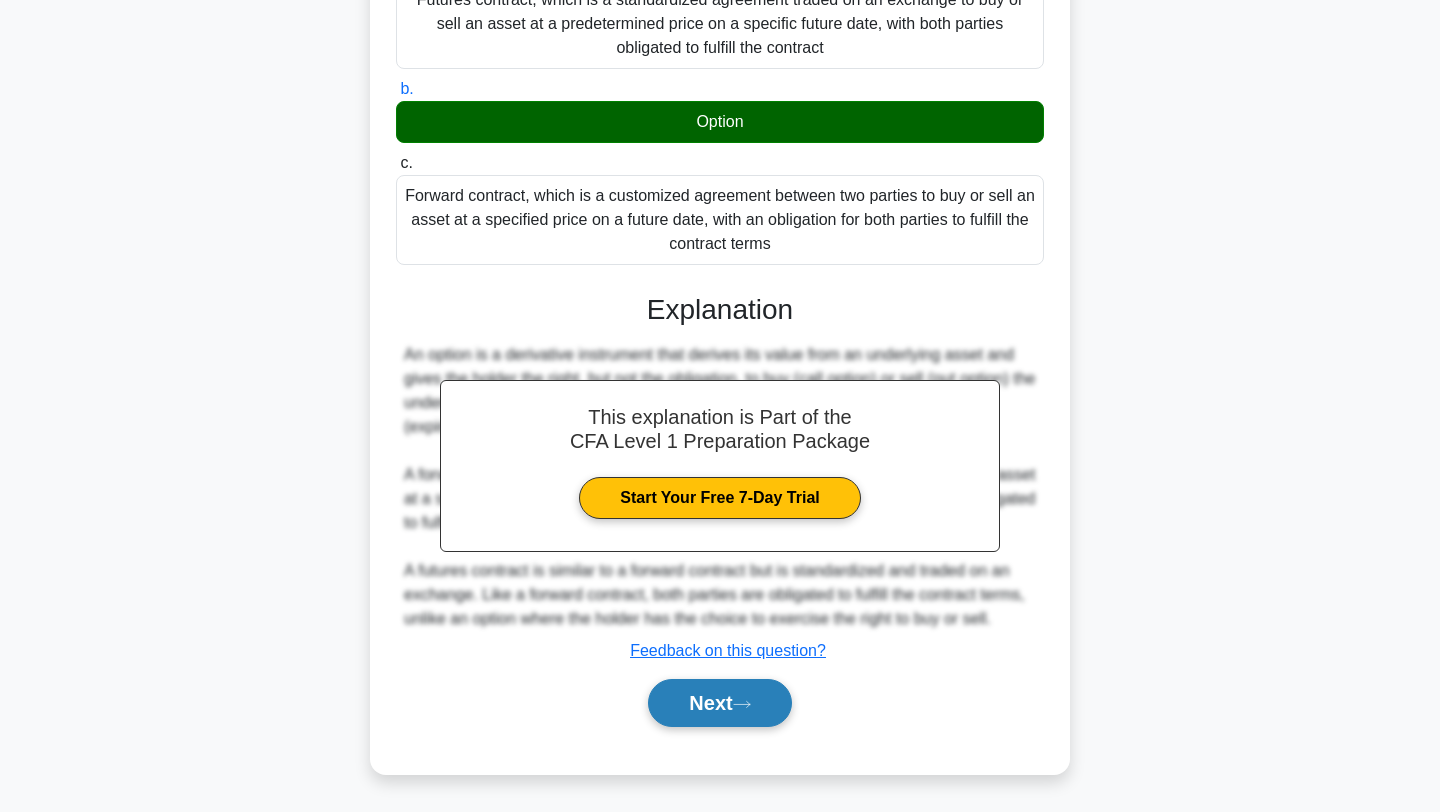 click on "Next" at bounding box center (719, 703) 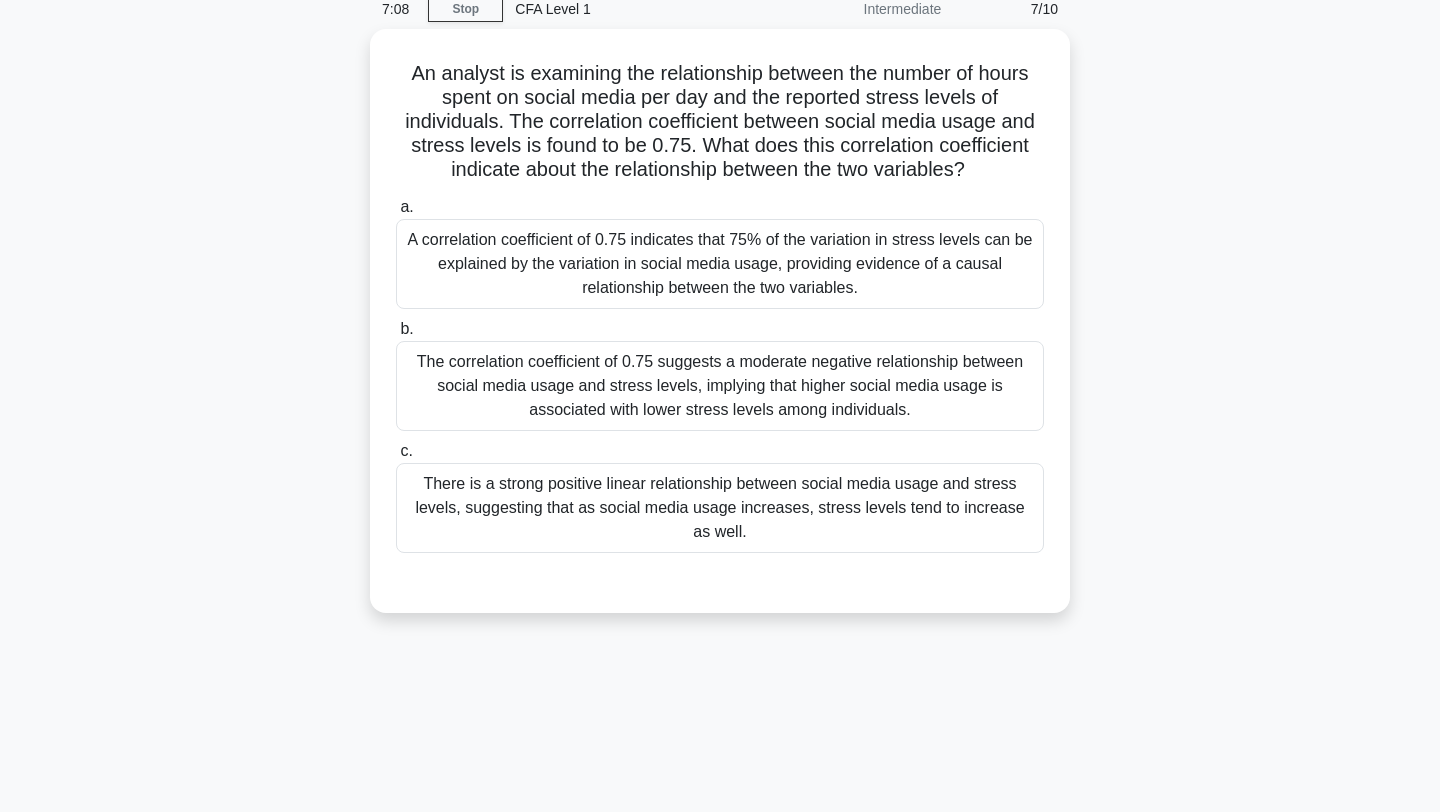 scroll, scrollTop: 0, scrollLeft: 0, axis: both 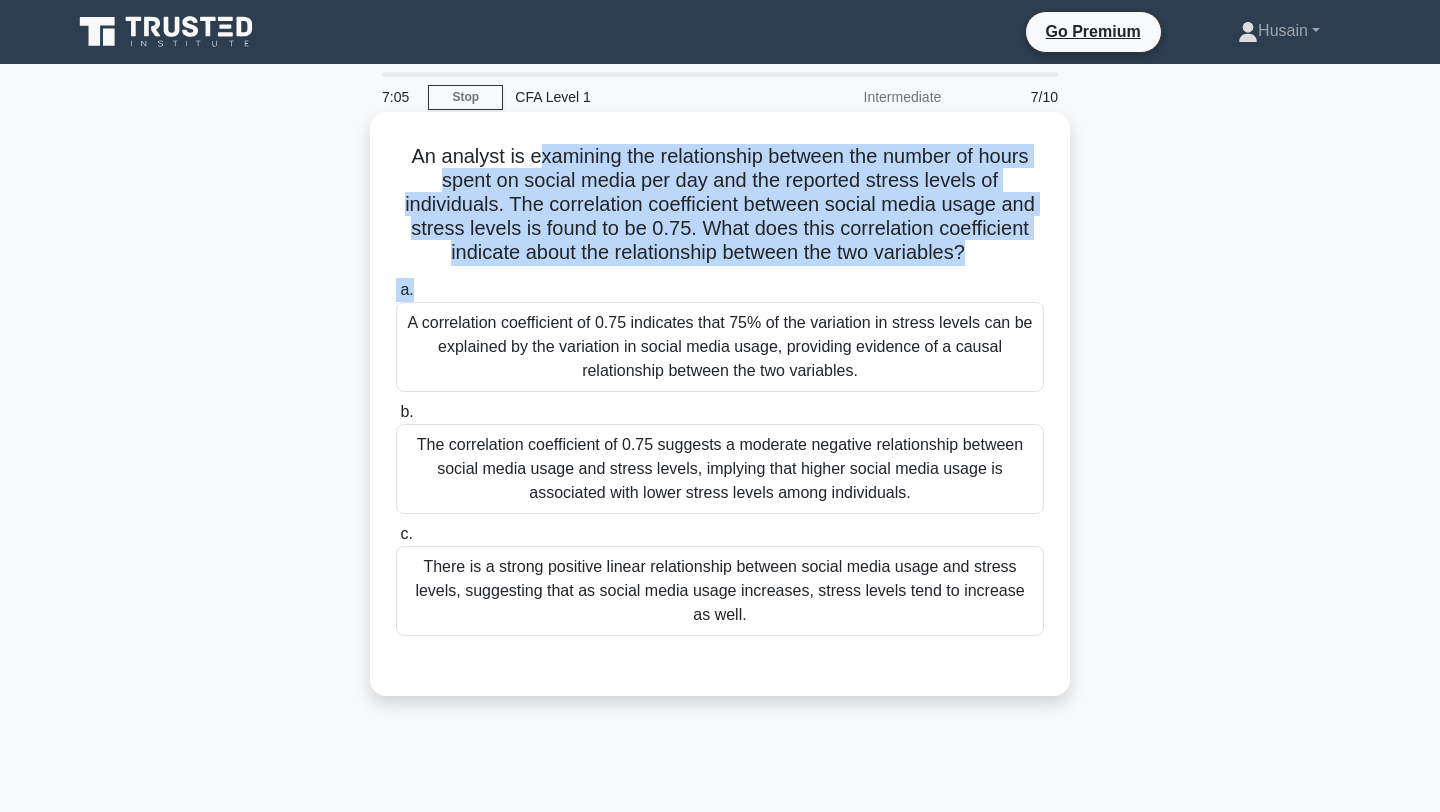 drag, startPoint x: 535, startPoint y: 162, endPoint x: 870, endPoint y: 286, distance: 357.21283 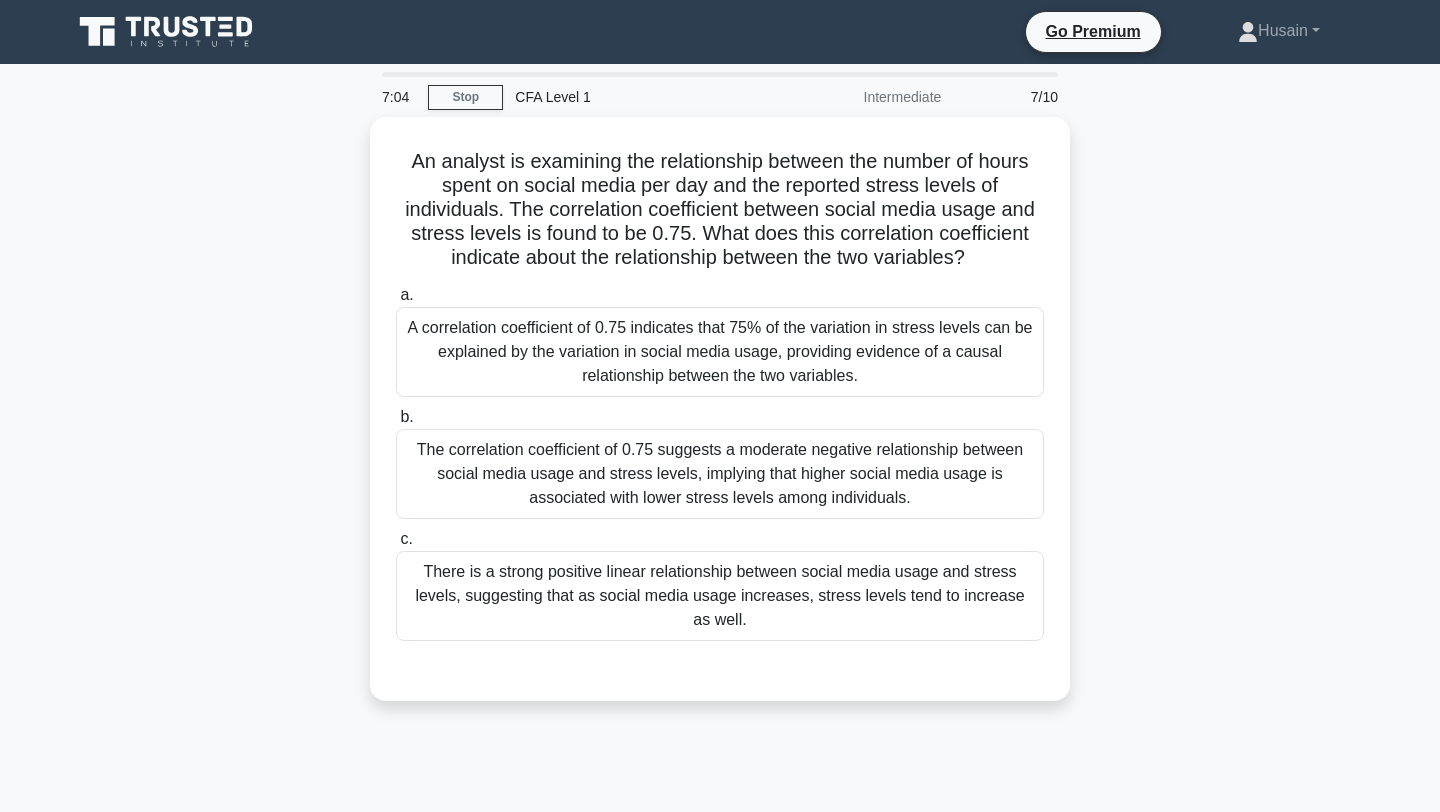 click on "An analyst is examining the relationship between the number of hours spent on social media per day and the reported stress levels of individuals. The correlation coefficient between social media usage and stress levels is found to be 0.75. What does this correlation coefficient indicate about the relationship between the two variables?
.spinner_0XTQ{transform-origin:center;animation:spinner_y6GP .75s linear infinite}@keyframes spinner_y6GP{100%{transform:rotate(360deg)}}
a.
b. c." at bounding box center (720, 421) 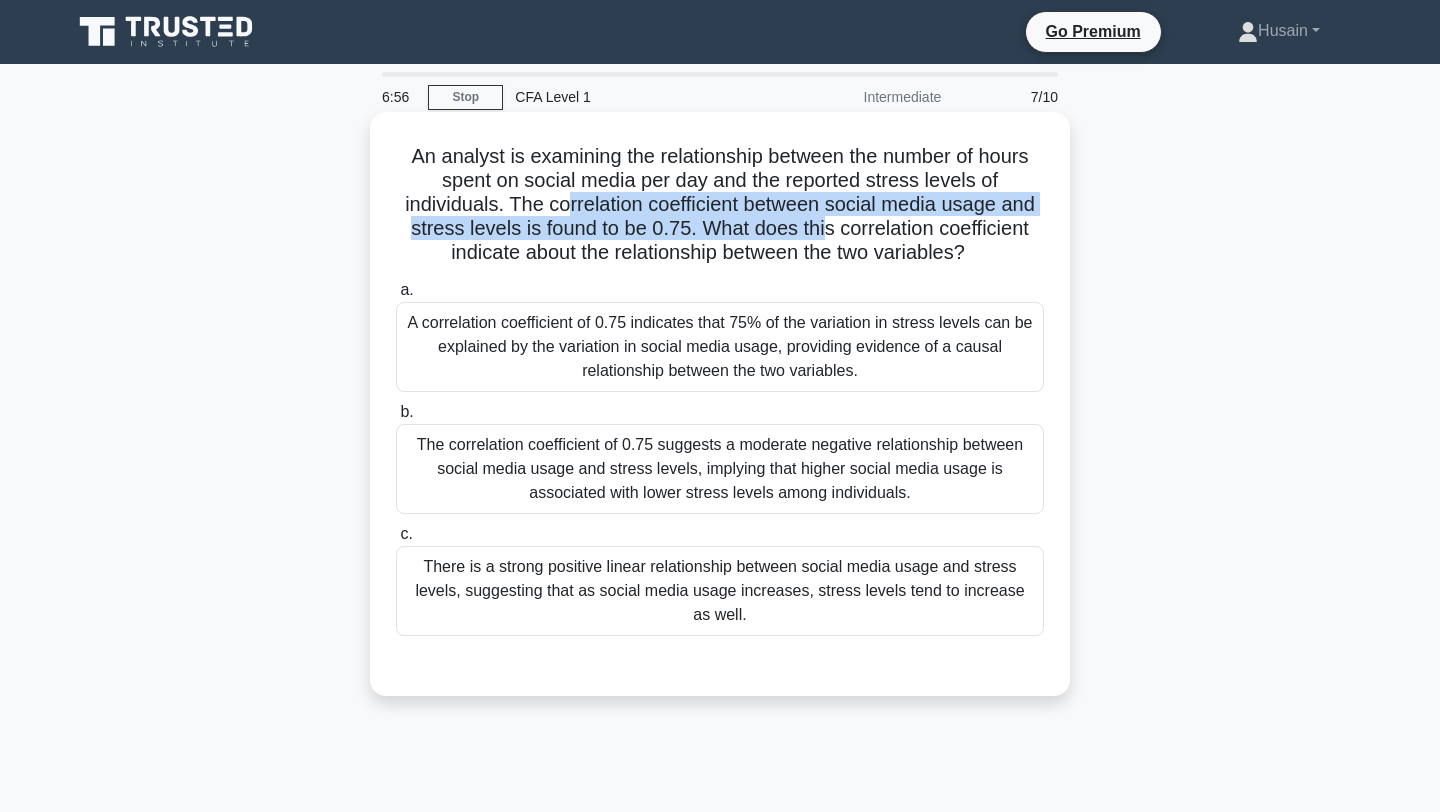 drag, startPoint x: 569, startPoint y: 213, endPoint x: 822, endPoint y: 225, distance: 253.28442 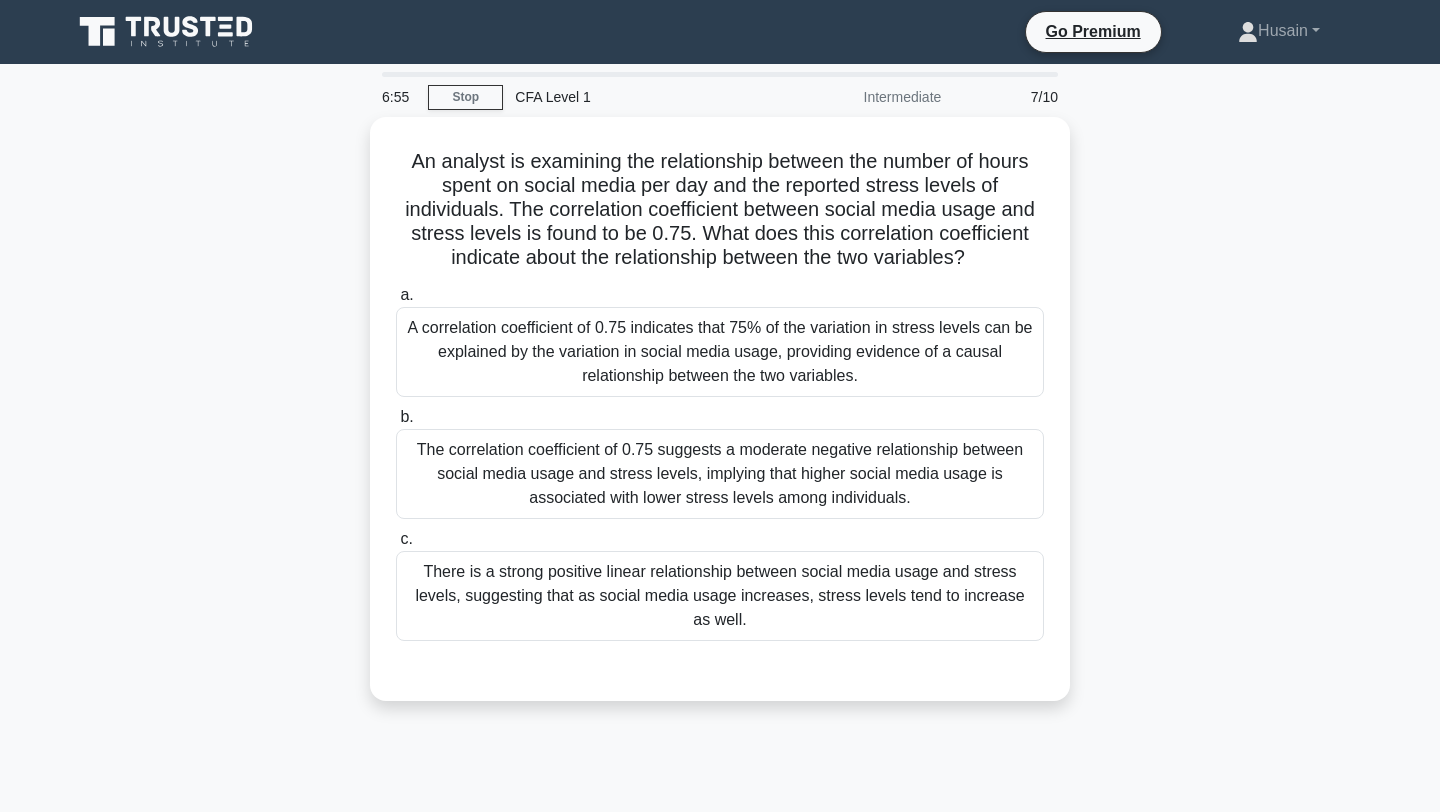 click on "An analyst is examining the relationship between the number of hours spent on social media per day and the reported stress levels of individuals. The correlation coefficient between social media usage and stress levels is found to be 0.75. What does this correlation coefficient indicate about the relationship between the two variables?
.spinner_0XTQ{transform-origin:center;animation:spinner_y6GP .75s linear infinite}@keyframes spinner_y6GP{100%{transform:rotate(360deg)}}
a.
b. c." at bounding box center (720, 421) 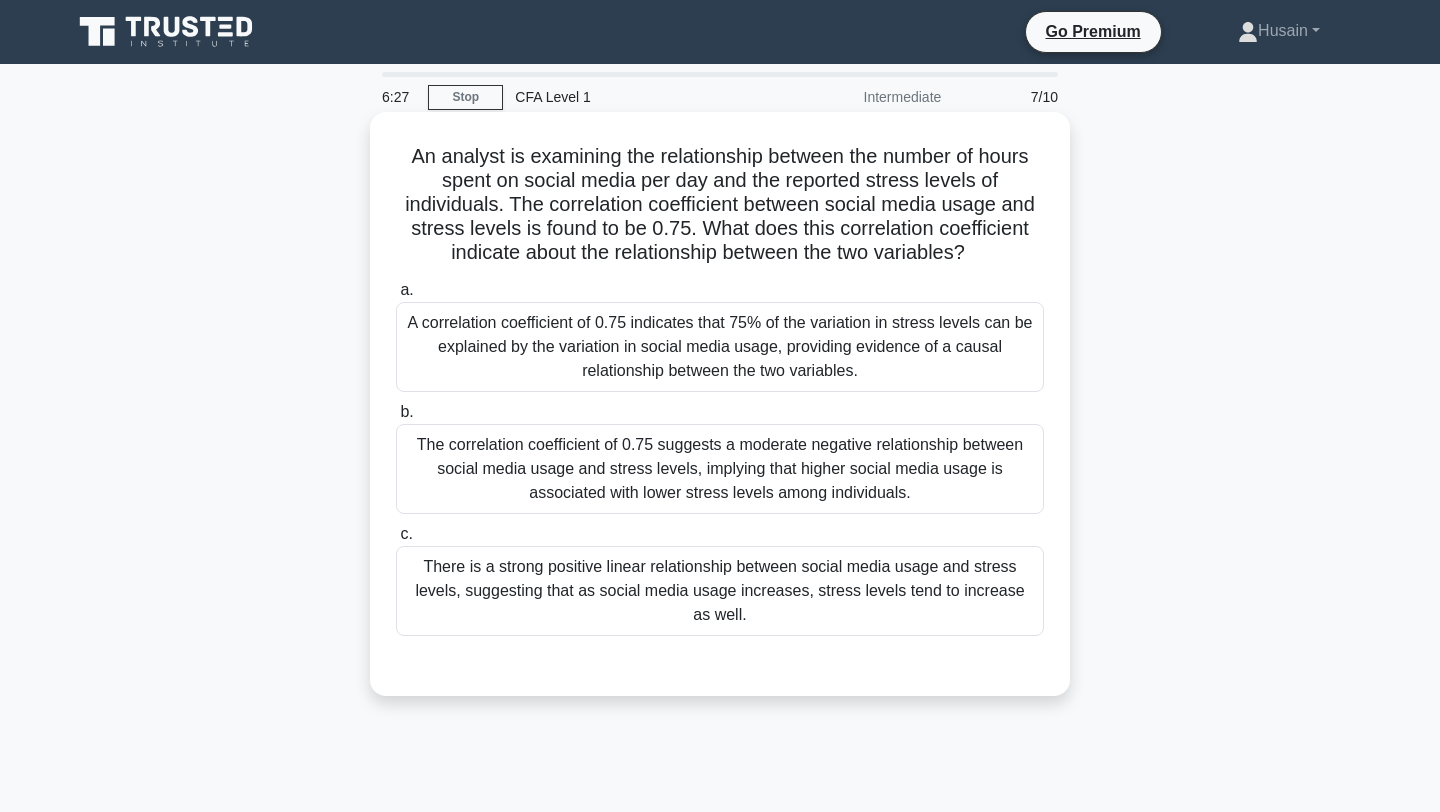 click on "There is a strong positive linear relationship between social media usage and stress levels, suggesting that as social media usage increases, stress levels tend to increase as well." at bounding box center [720, 591] 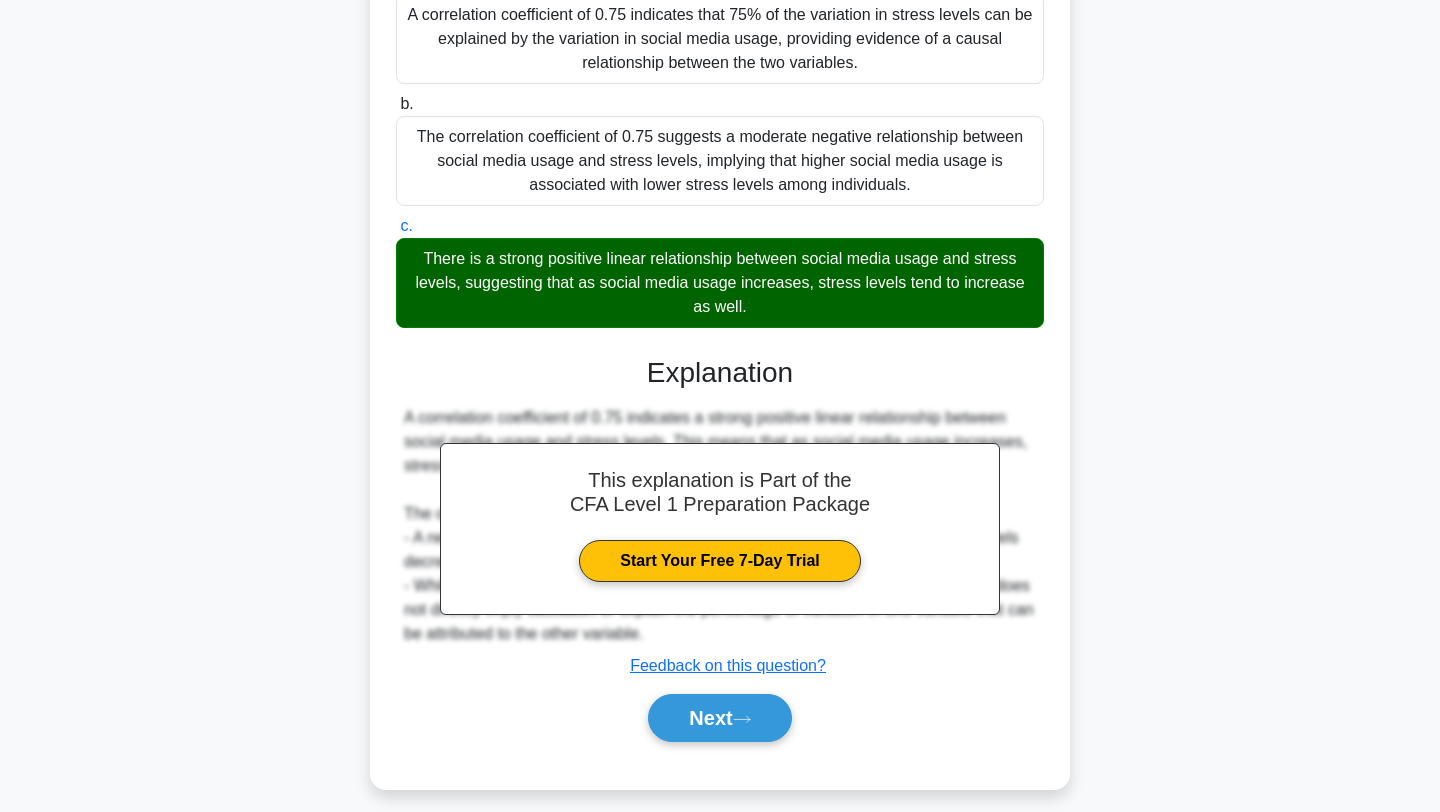 scroll, scrollTop: 323, scrollLeft: 0, axis: vertical 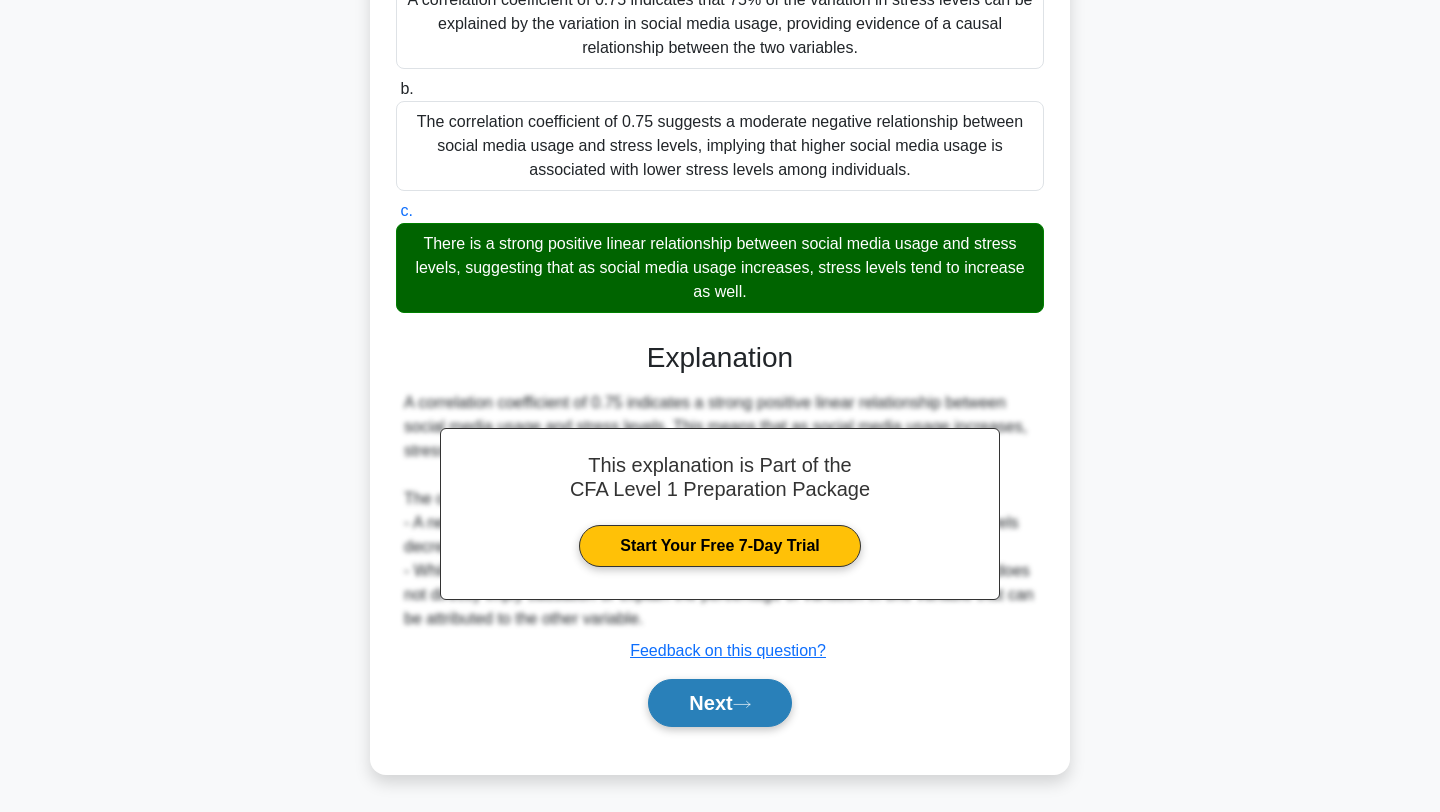 click on "Next" at bounding box center [719, 703] 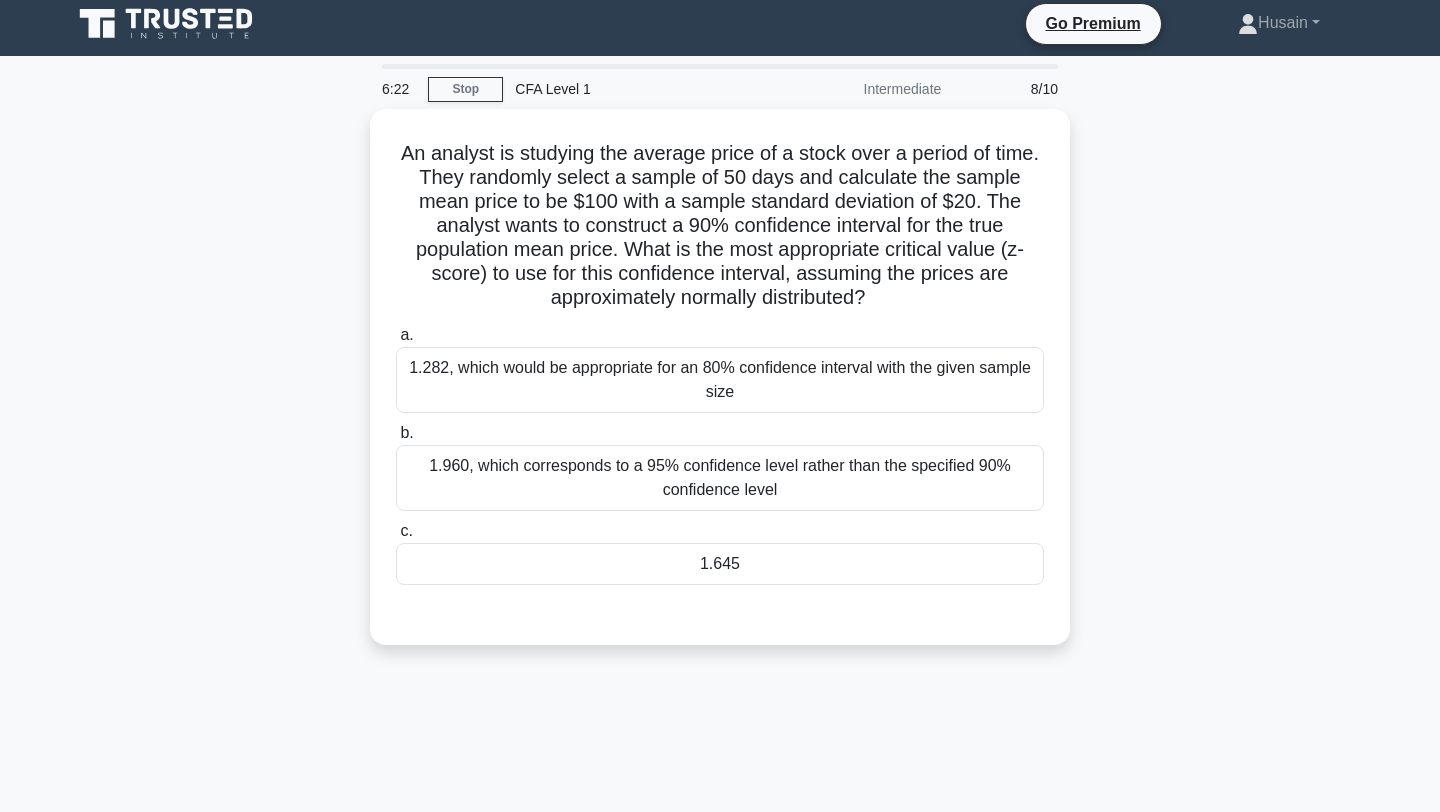 scroll, scrollTop: 10, scrollLeft: 0, axis: vertical 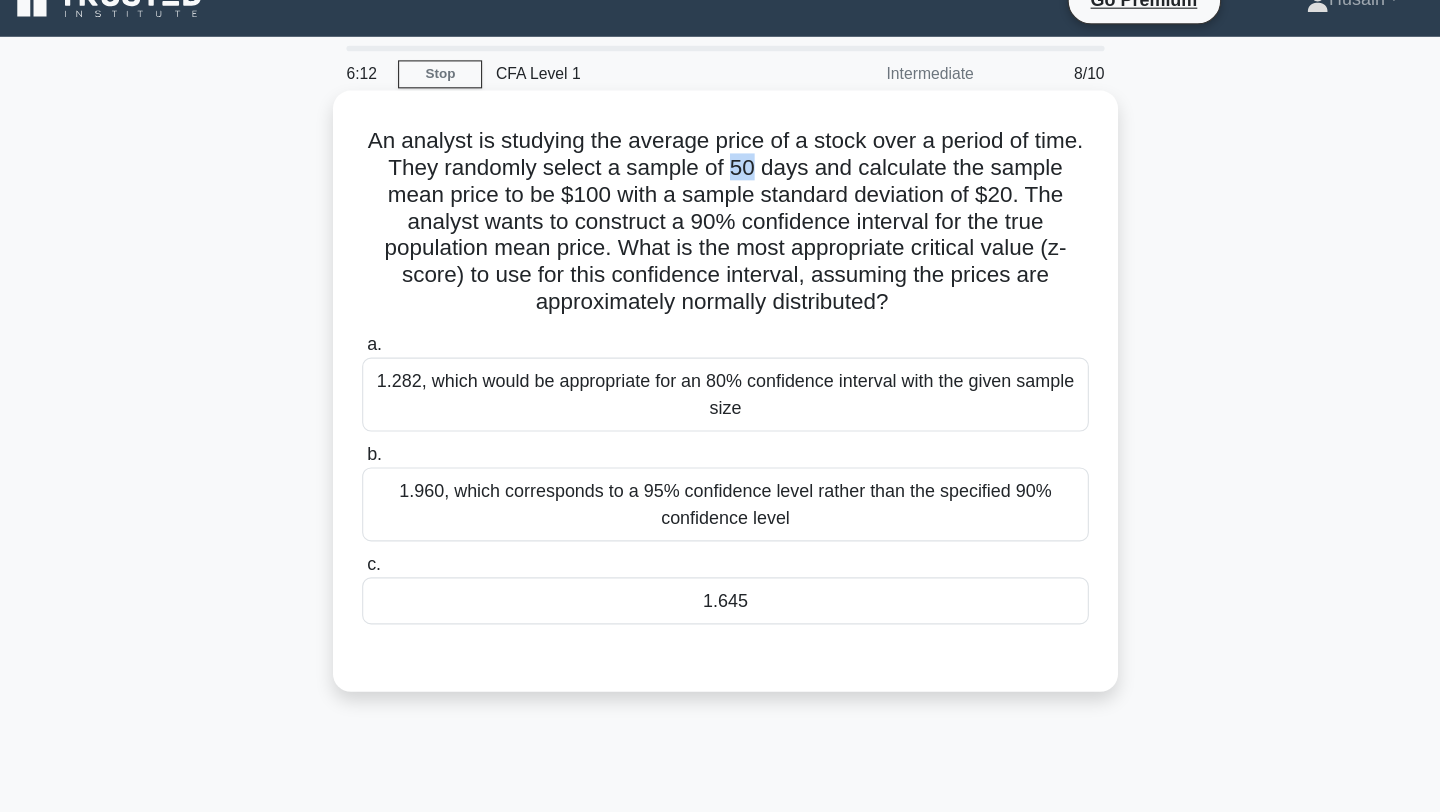 drag, startPoint x: 725, startPoint y: 166, endPoint x: 741, endPoint y: 170, distance: 16.492422 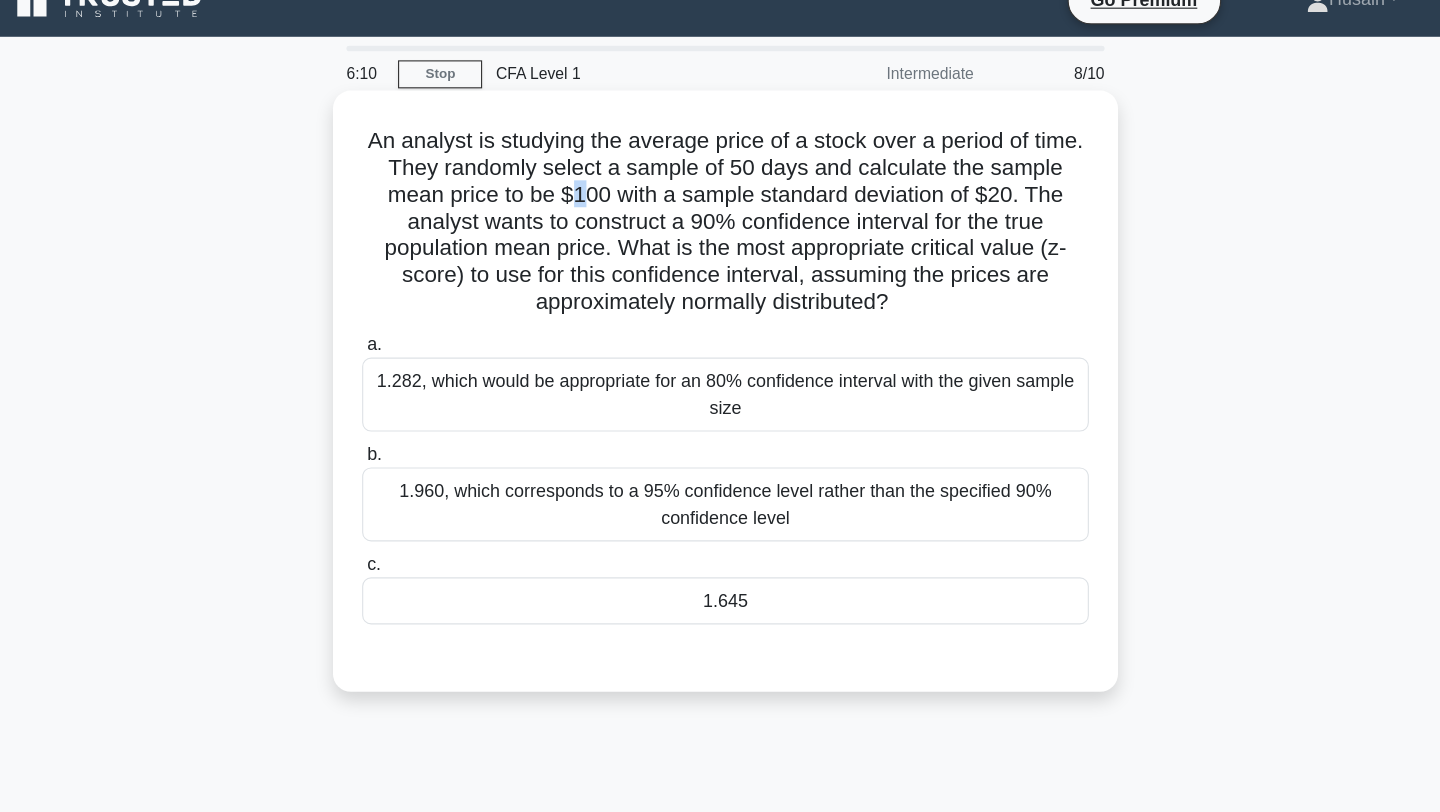 click on "An analyst is studying the average price of a stock over a period of time. They randomly select a sample of 50 days and calculate the sample mean price to be $100 with a sample standard deviation of $20. The analyst wants to construct a 90% confidence interval for the true population mean price. What is the most appropriate critical value (z-score) to use for this confidence interval, assuming the prices are approximately normally distributed?
.spinner_0XTQ{transform-origin:center;animation:spinner_y6GP .75s linear infinite}@keyframes spinner_y6GP{100%{transform:rotate(360deg)}}" at bounding box center (720, 219) 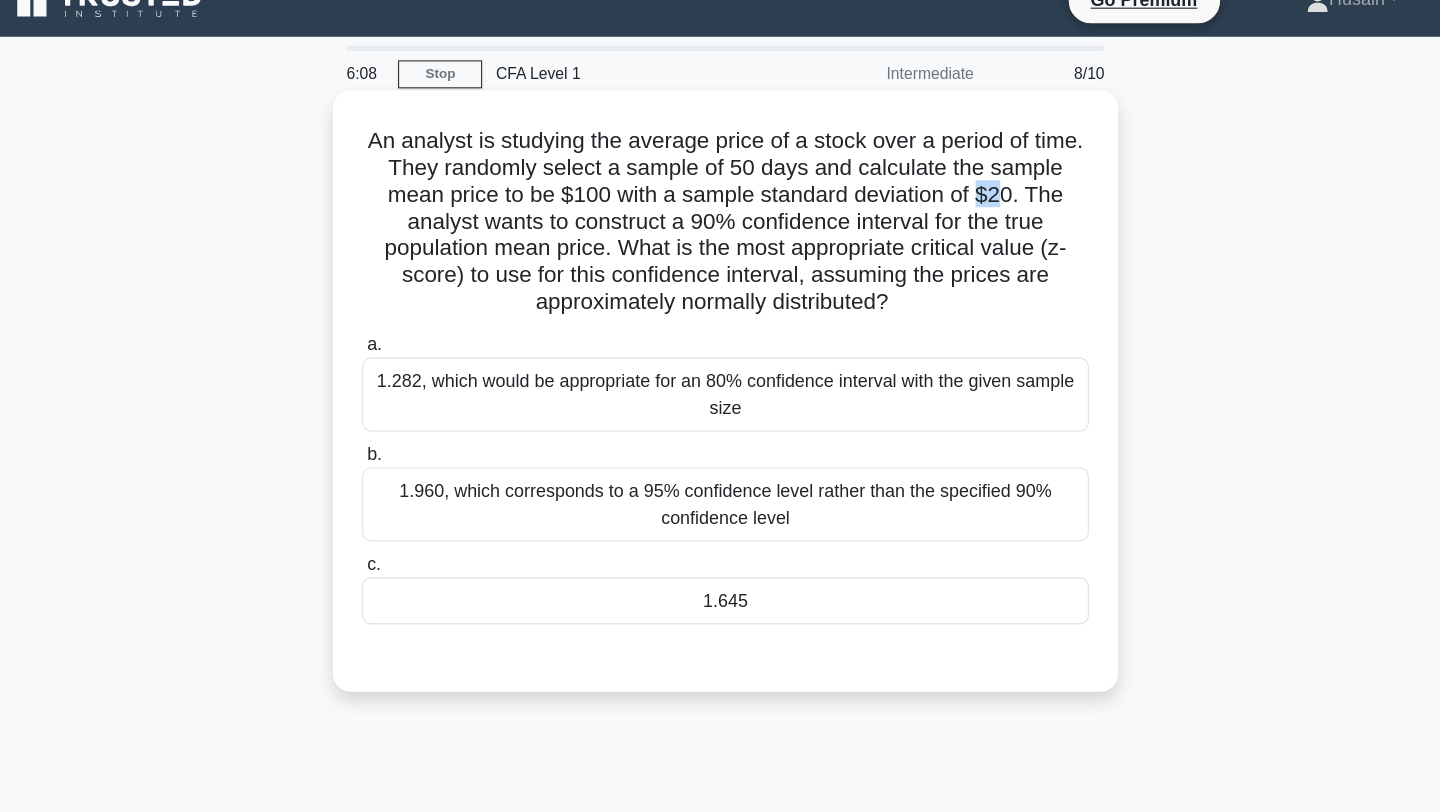 drag, startPoint x: 946, startPoint y: 193, endPoint x: 968, endPoint y: 202, distance: 23.769728 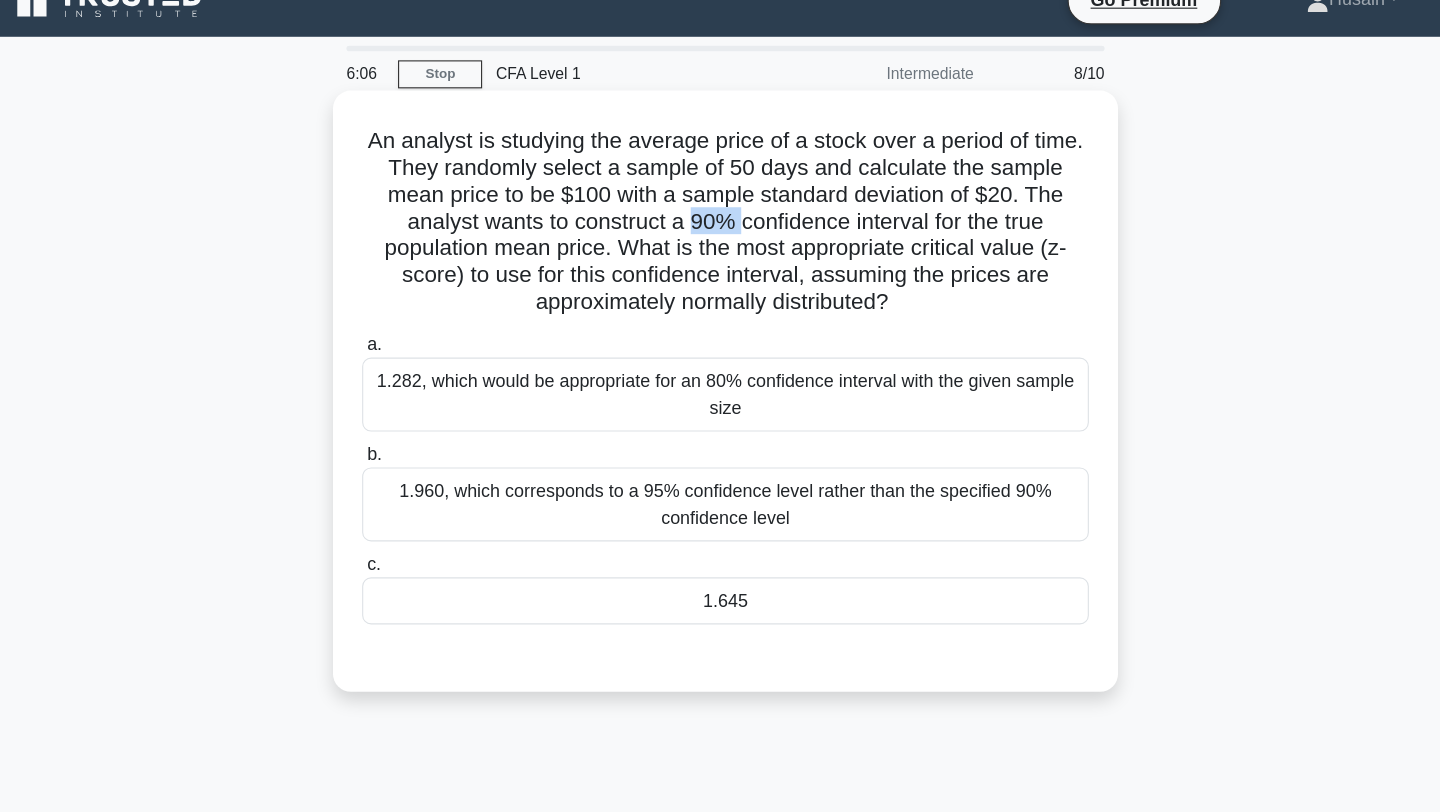 drag, startPoint x: 685, startPoint y: 215, endPoint x: 734, endPoint y: 224, distance: 49.819675 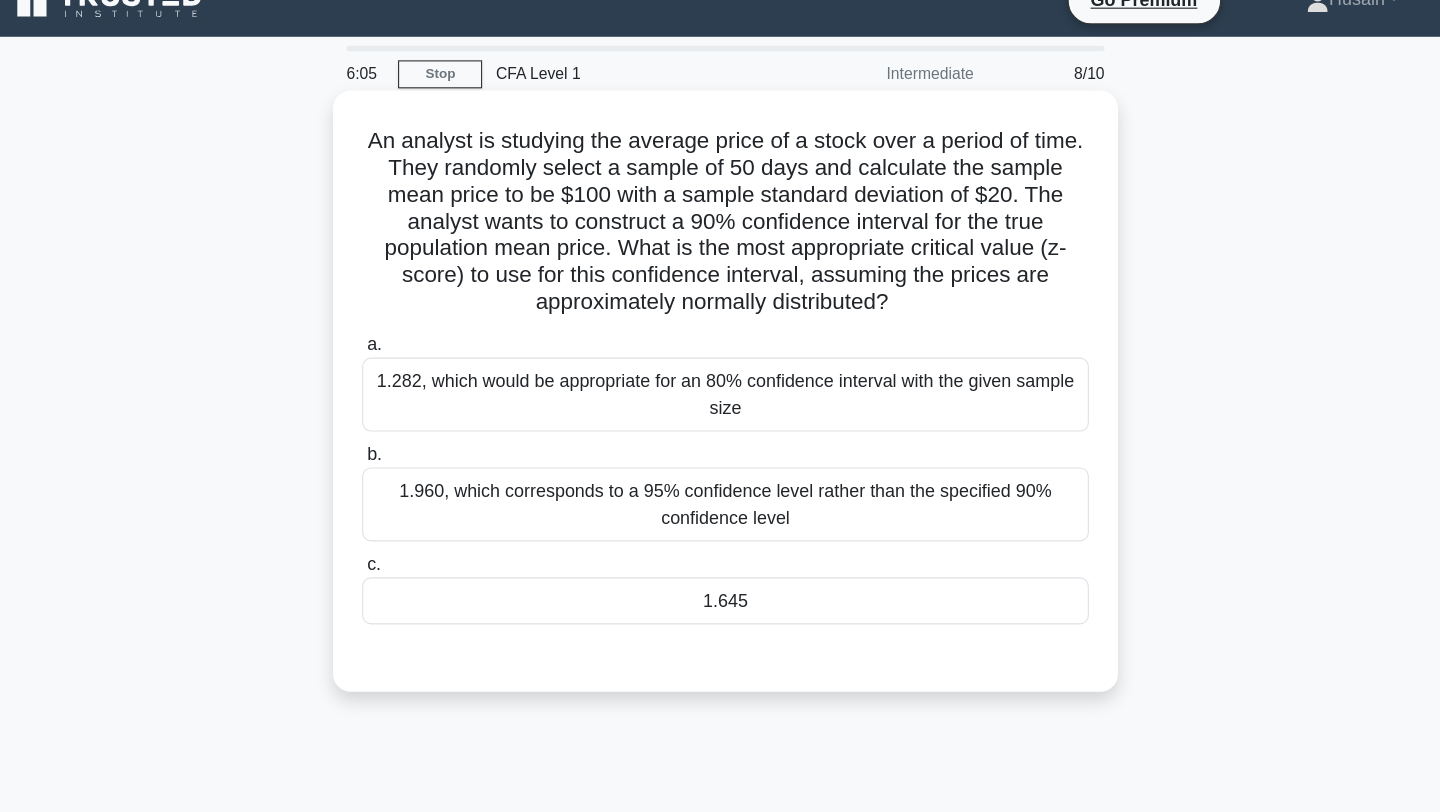 click on "An analyst is studying the average price of a stock over a period of time. They randomly select a sample of 50 days and calculate the sample mean price to be $100 with a sample standard deviation of $20. The analyst wants to construct a 90% confidence interval for the true population mean price. What is the most appropriate critical value (z-score) to use for this confidence interval, assuming the prices are approximately normally distributed?
.spinner_0XTQ{transform-origin:center;animation:spinner_y6GP .75s linear infinite}@keyframes spinner_y6GP{100%{transform:rotate(360deg)}}" at bounding box center (720, 219) 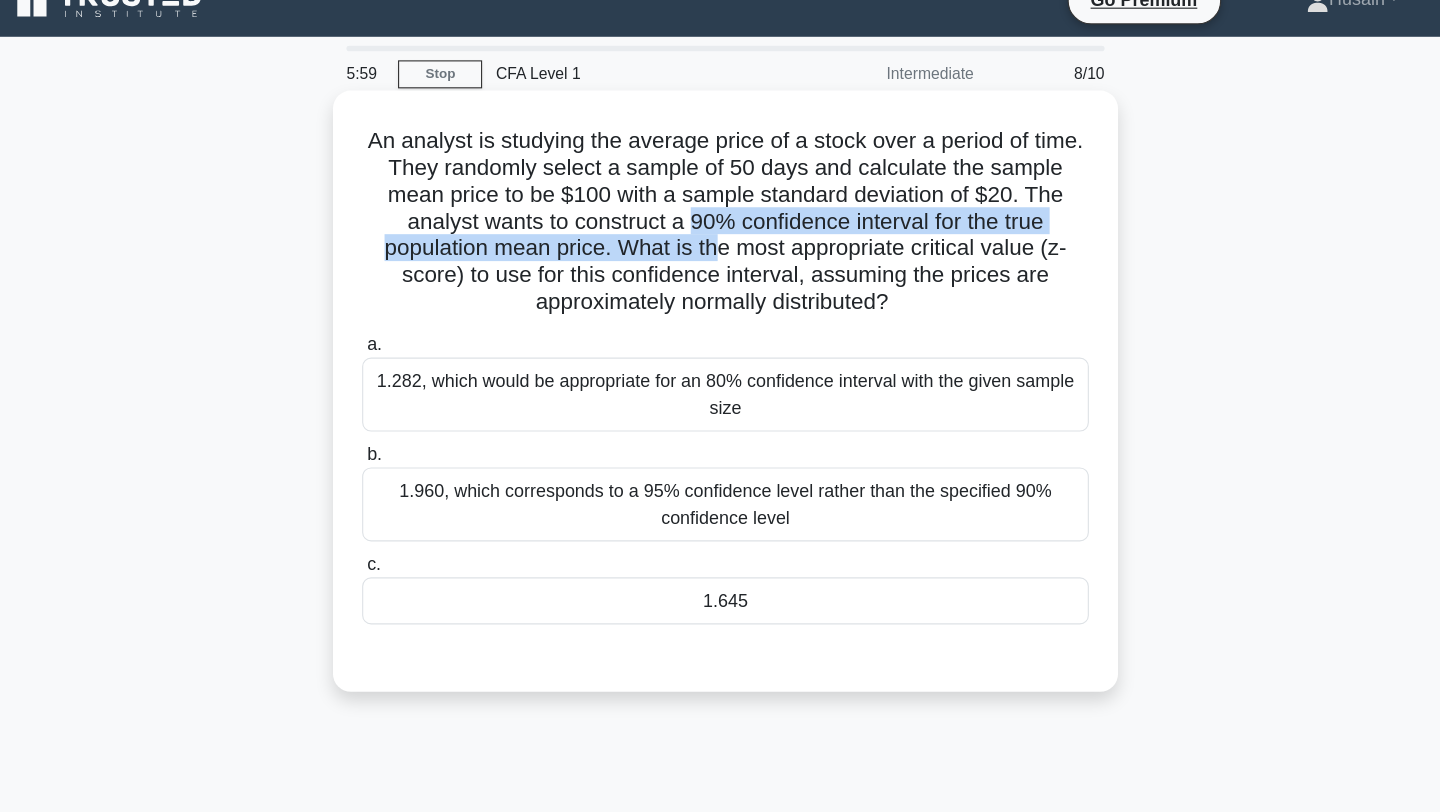 drag, startPoint x: 684, startPoint y: 227, endPoint x: 712, endPoint y: 230, distance: 28.160255 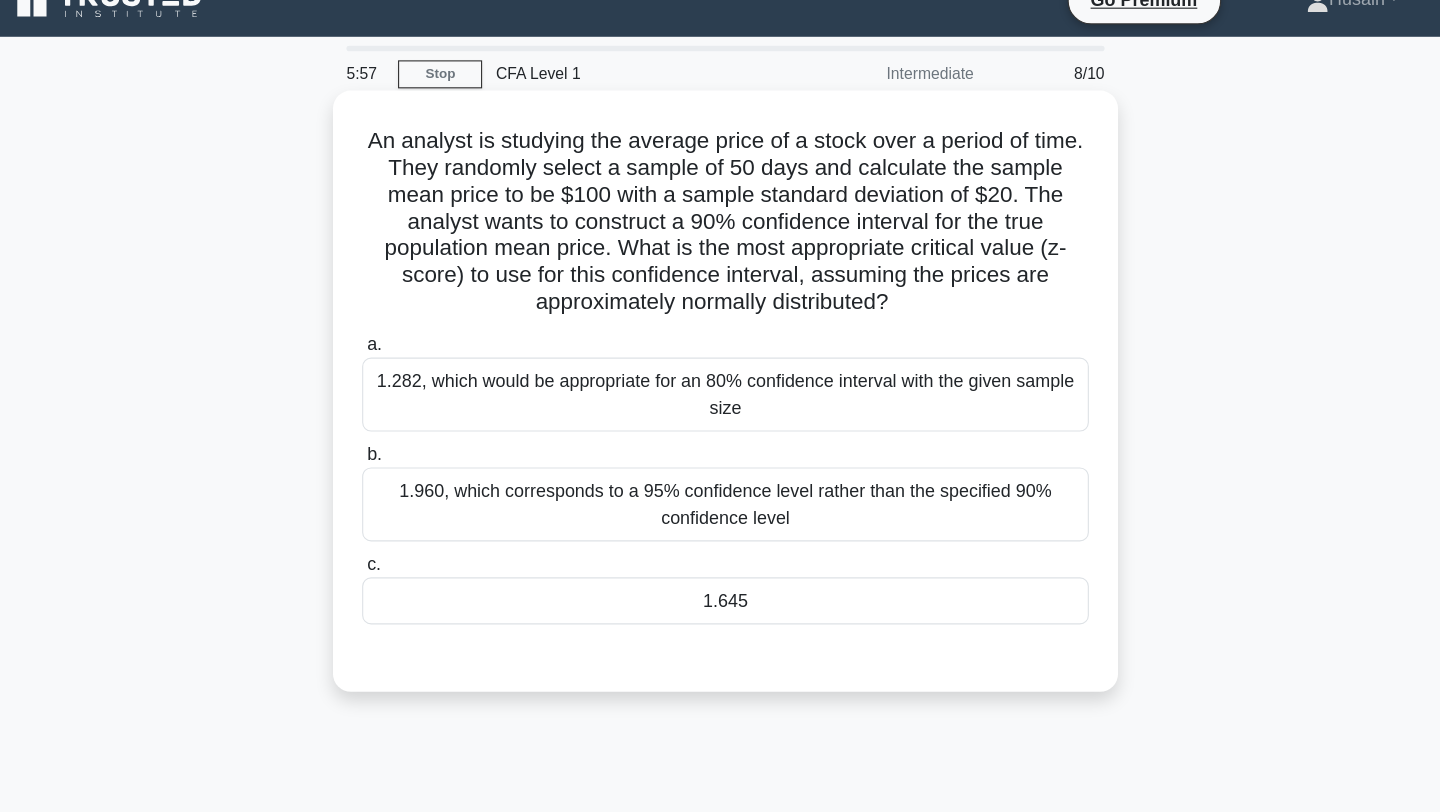 click on "An analyst is studying the average price of a stock over a period of time. They randomly select a sample of 50 days and calculate the sample mean price to be $100 with a sample standard deviation of $20. The analyst wants to construct a 90% confidence interval for the true population mean price. What is the most appropriate critical value (z-score) to use for this confidence interval, assuming the prices are approximately normally distributed?
.spinner_0XTQ{transform-origin:center;animation:spinner_y6GP .75s linear infinite}@keyframes spinner_y6GP{100%{transform:rotate(360deg)}}" at bounding box center [720, 219] 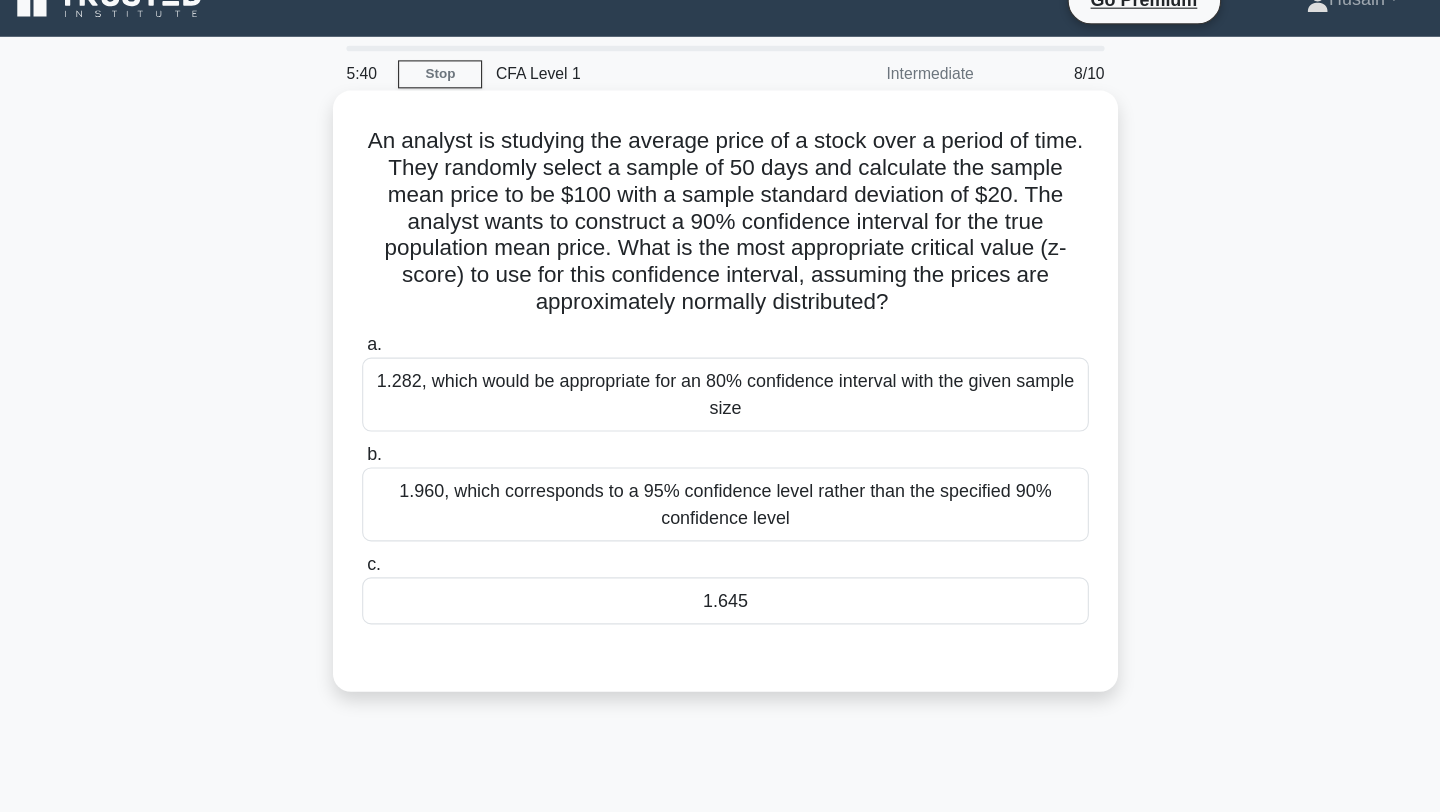 click on "1.645" at bounding box center [720, 557] 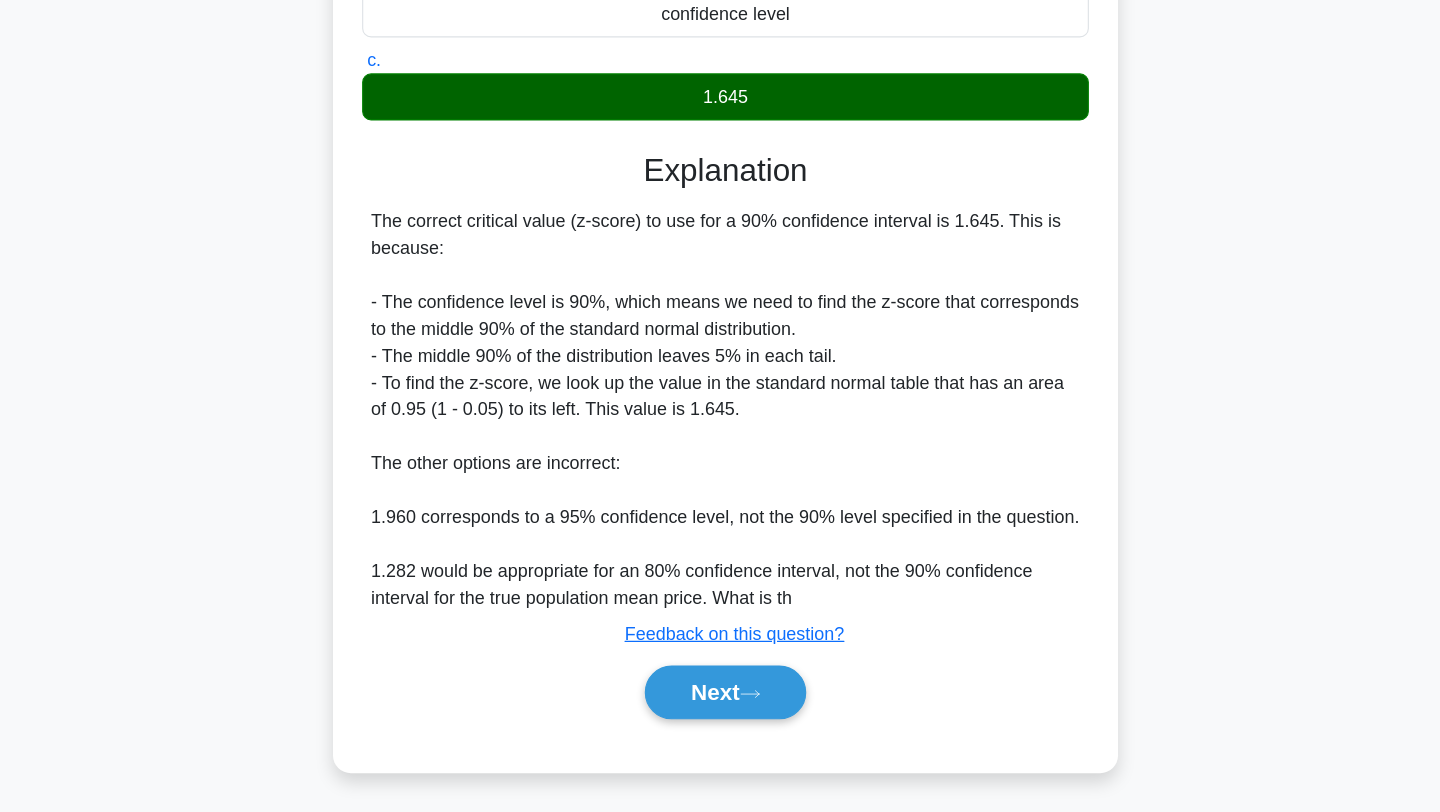 scroll, scrollTop: 419, scrollLeft: 0, axis: vertical 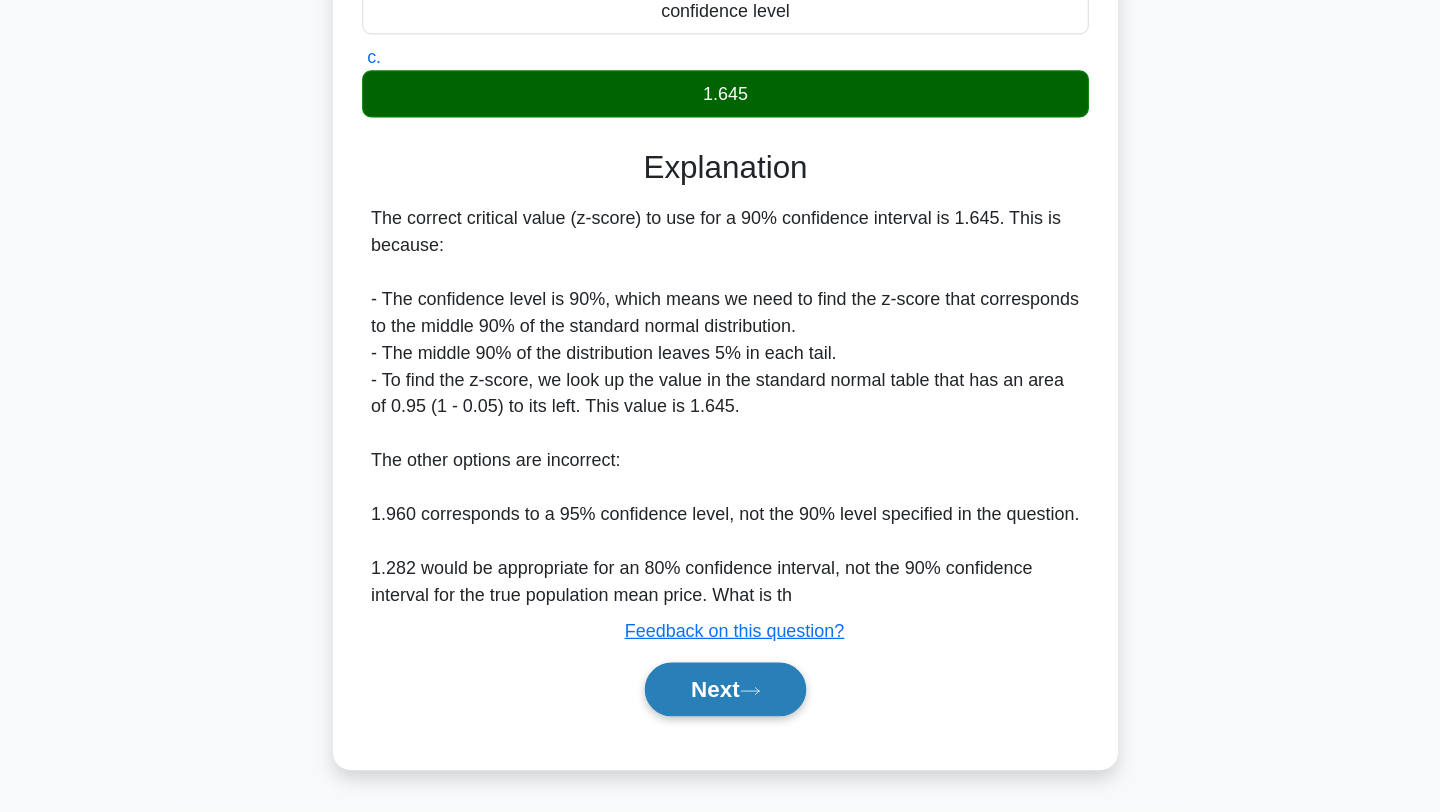 click on "Next" at bounding box center [719, 703] 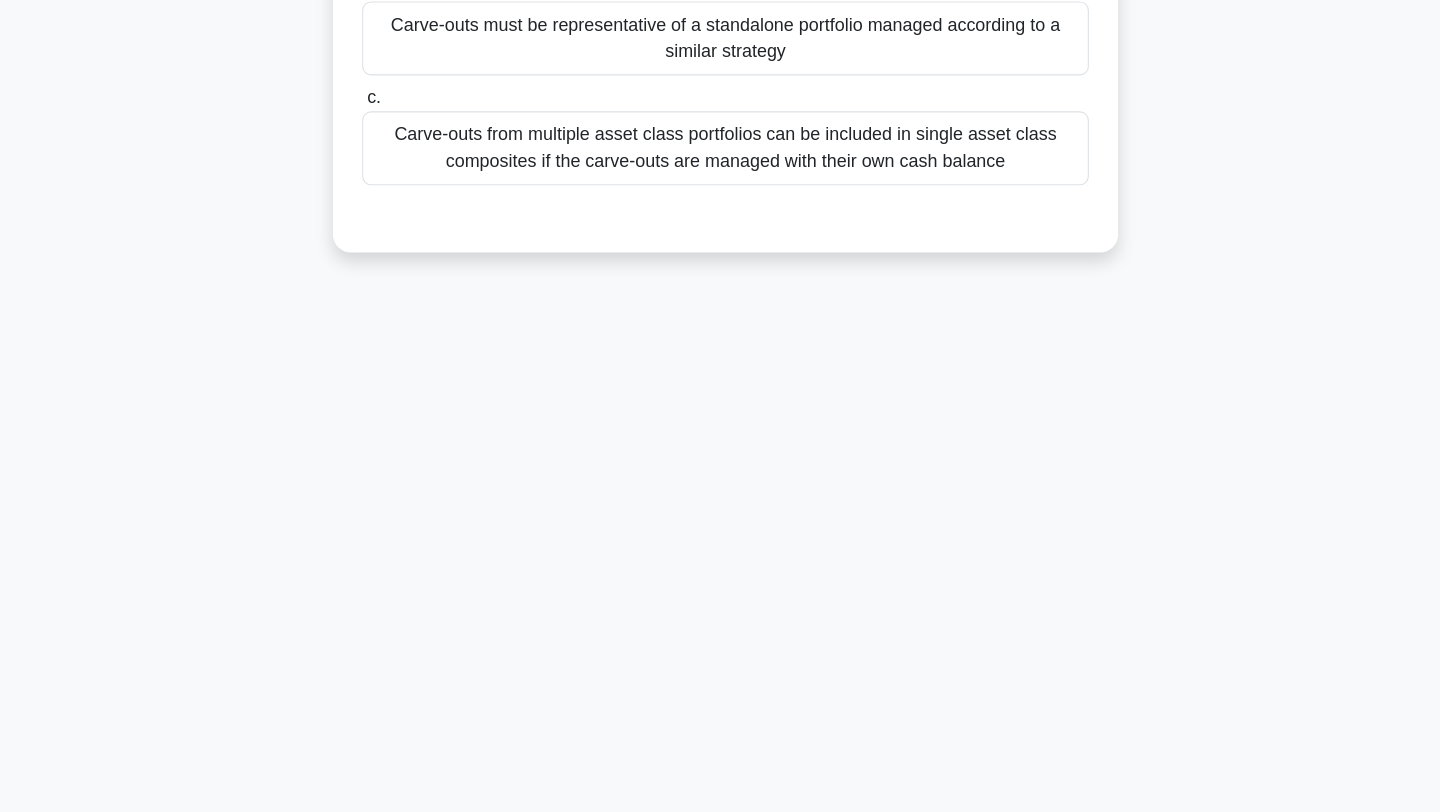 scroll, scrollTop: 0, scrollLeft: 0, axis: both 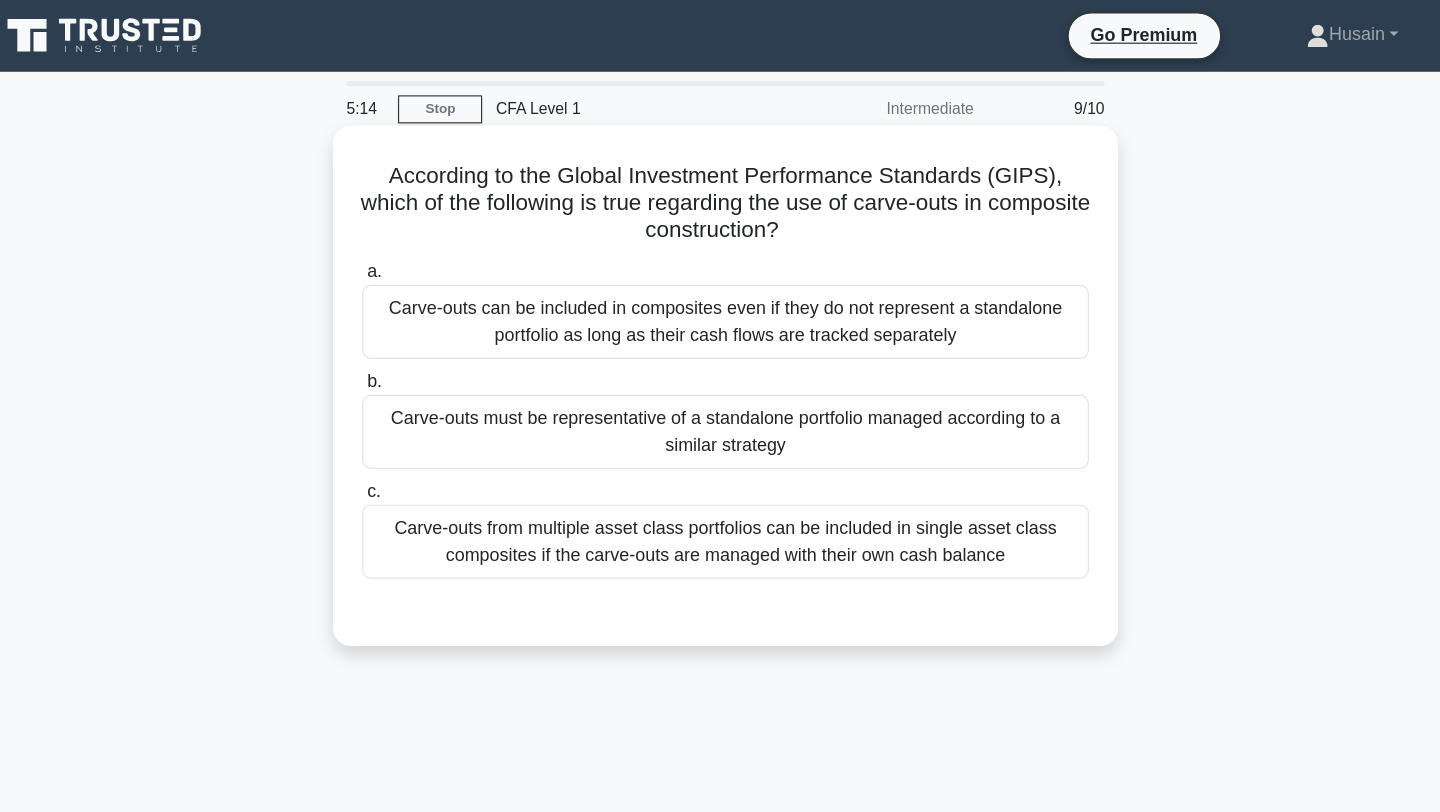 click on "Carve-outs can be included in composites even if they do not represent a standalone portfolio as long as their cash flows are tracked separately" at bounding box center (720, 287) 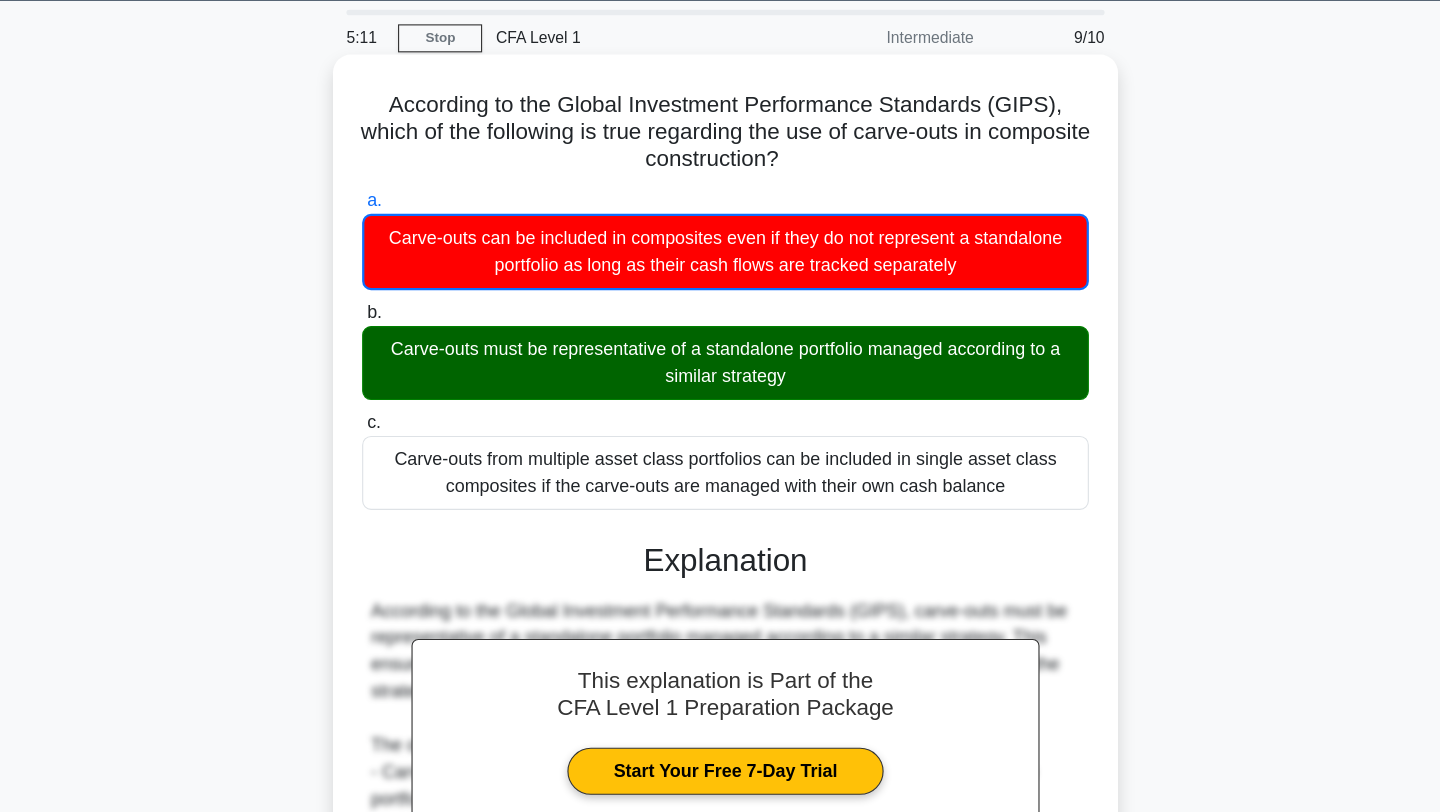 scroll, scrollTop: 277, scrollLeft: 0, axis: vertical 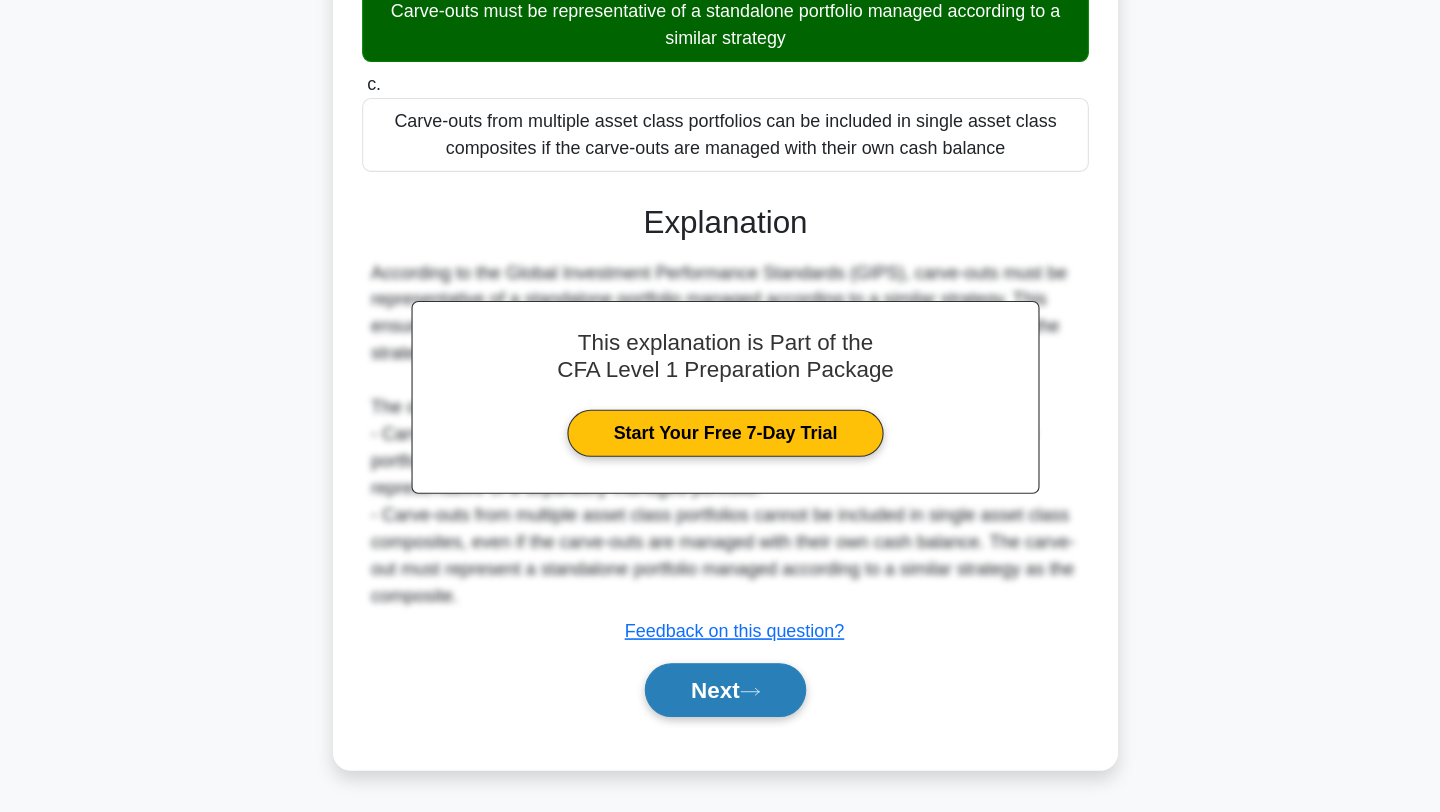 click on "Next" at bounding box center [719, 703] 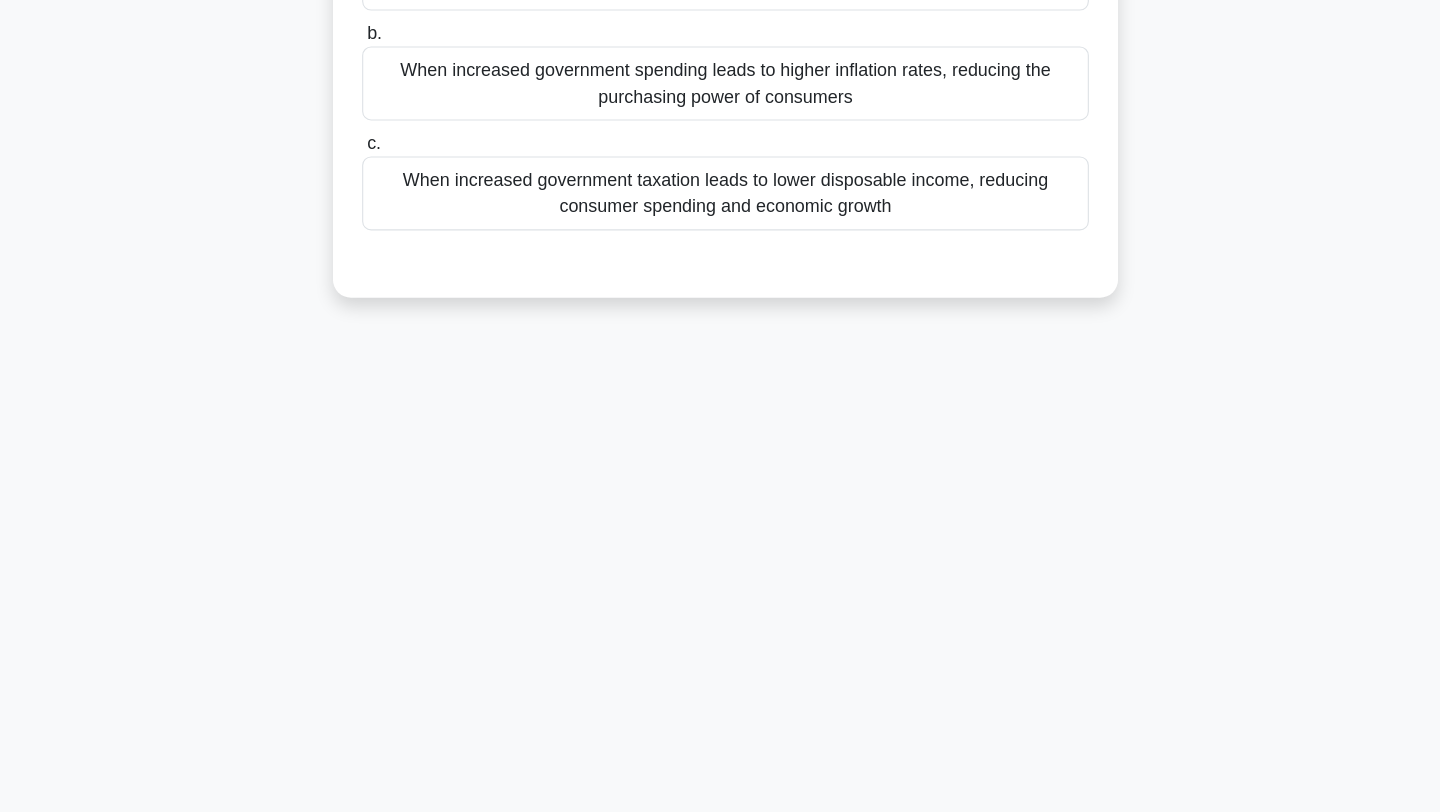 scroll, scrollTop: 0, scrollLeft: 0, axis: both 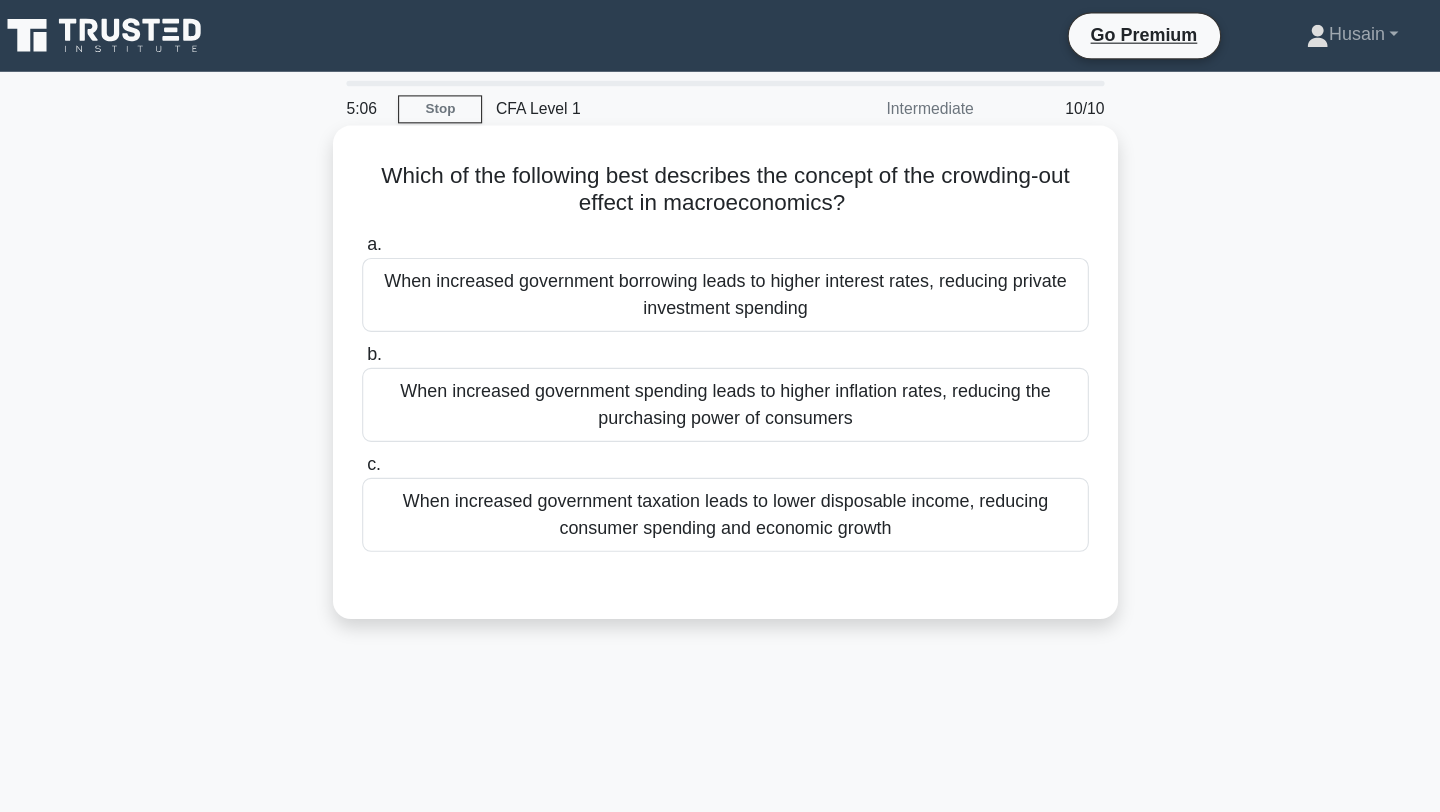 drag, startPoint x: 696, startPoint y: 170, endPoint x: 793, endPoint y: 197, distance: 100.68764 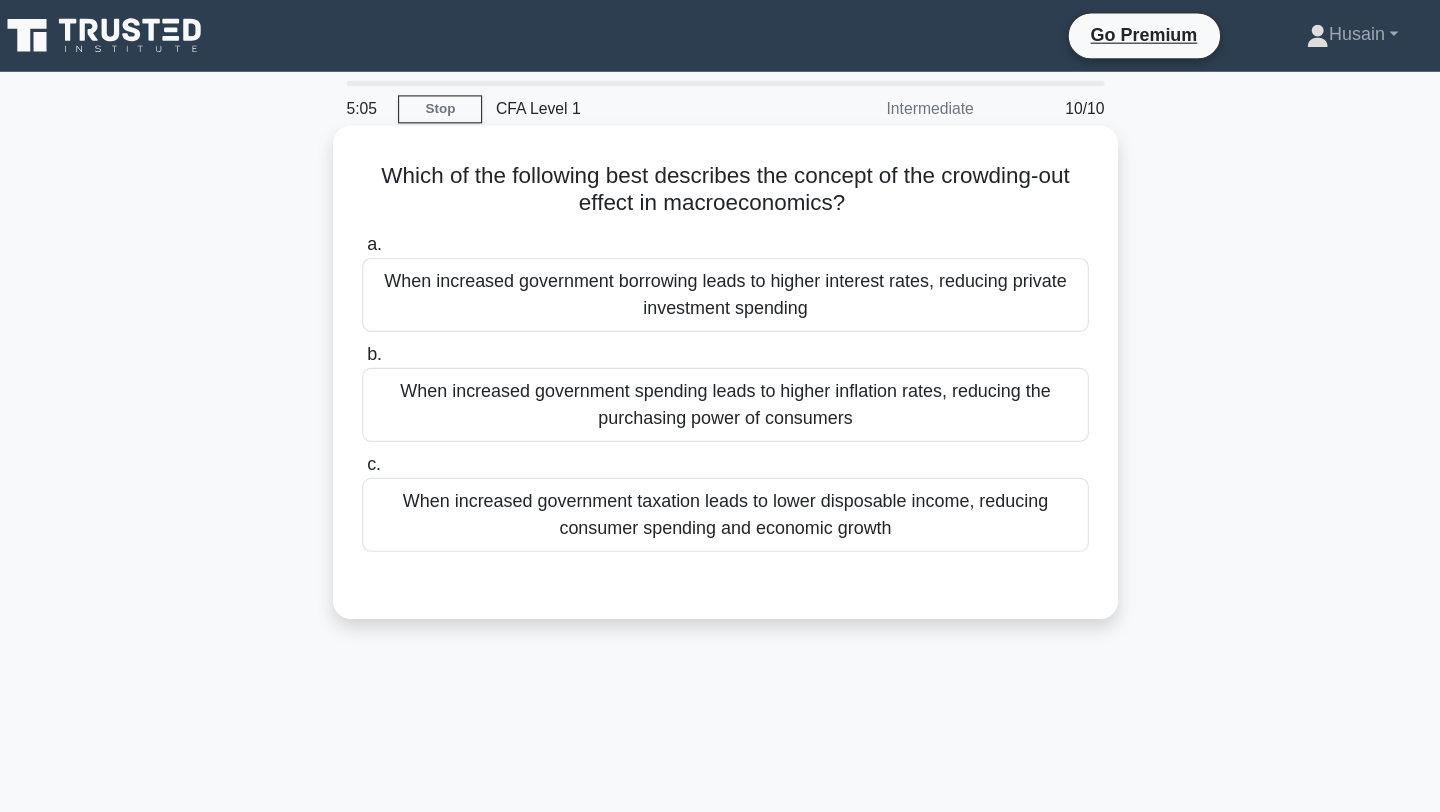 click on "Which of the following best describes the concept of the crowding-out effect in macroeconomics?
.spinner_0XTQ{transform-origin:center;animation:spinner_y6GP .75s linear infinite}@keyframes spinner_y6GP{100%{transform:rotate(360deg)}}" at bounding box center [720, 169] 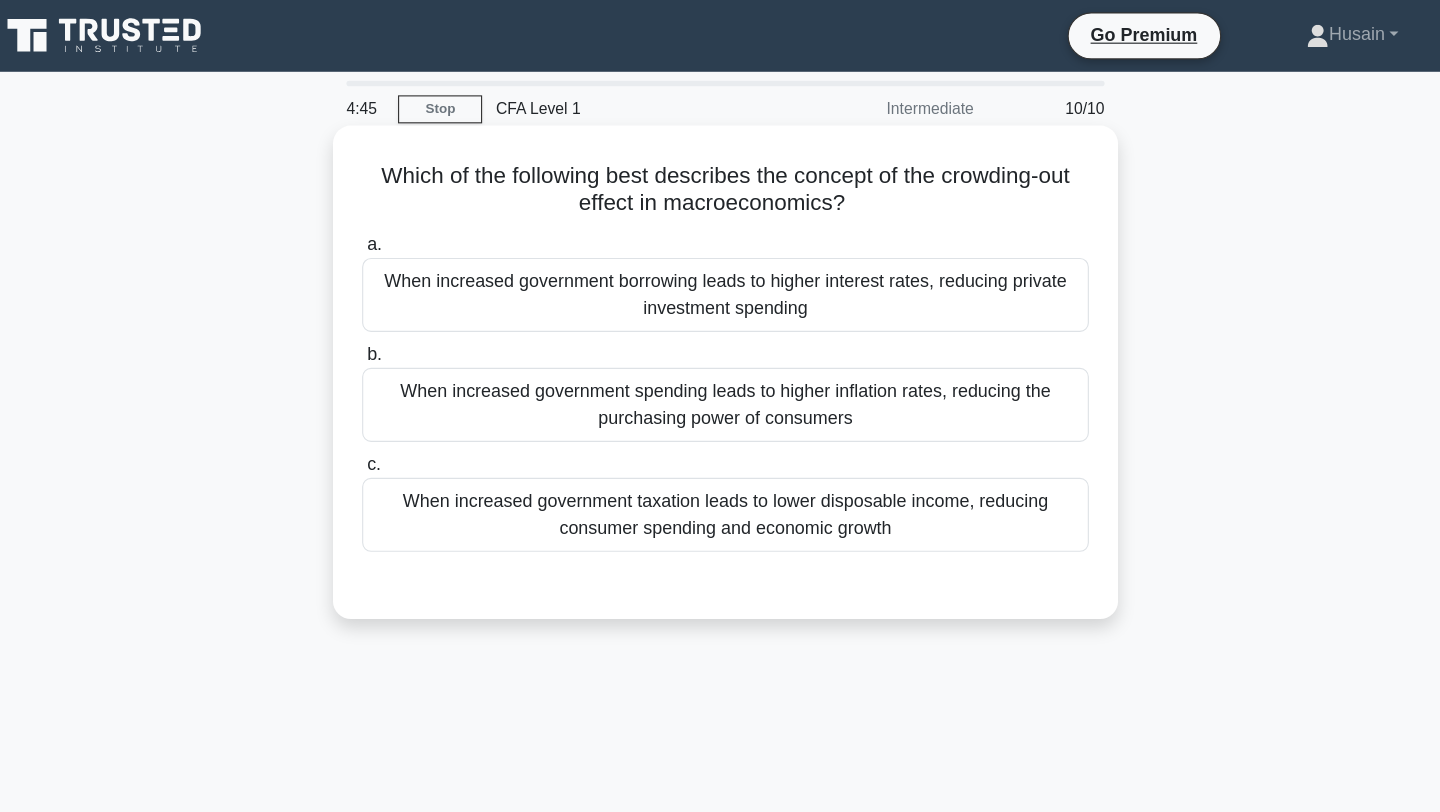click on "When increased government borrowing leads to higher interest rates, reducing private investment spending" at bounding box center [720, 263] 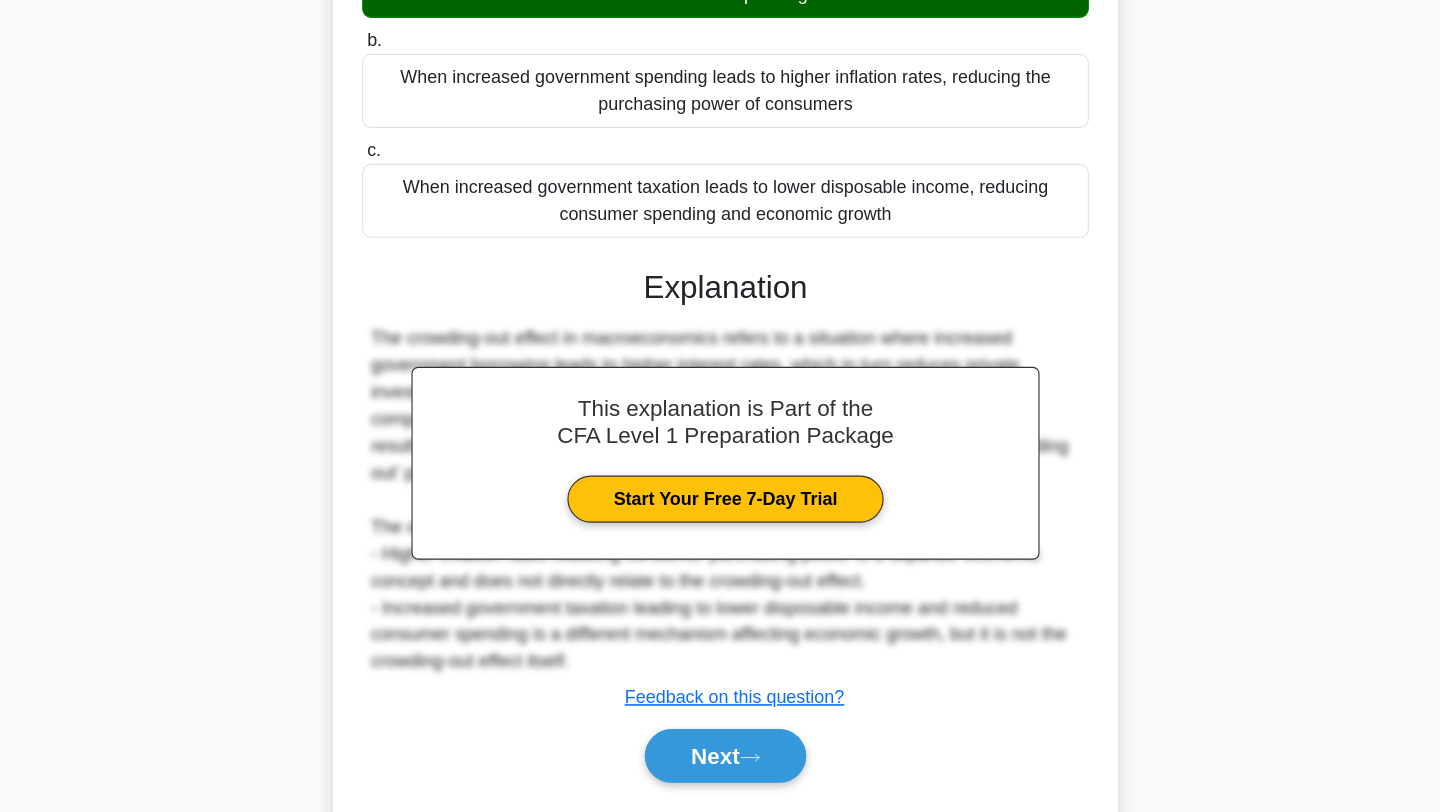 scroll, scrollTop: 268, scrollLeft: 0, axis: vertical 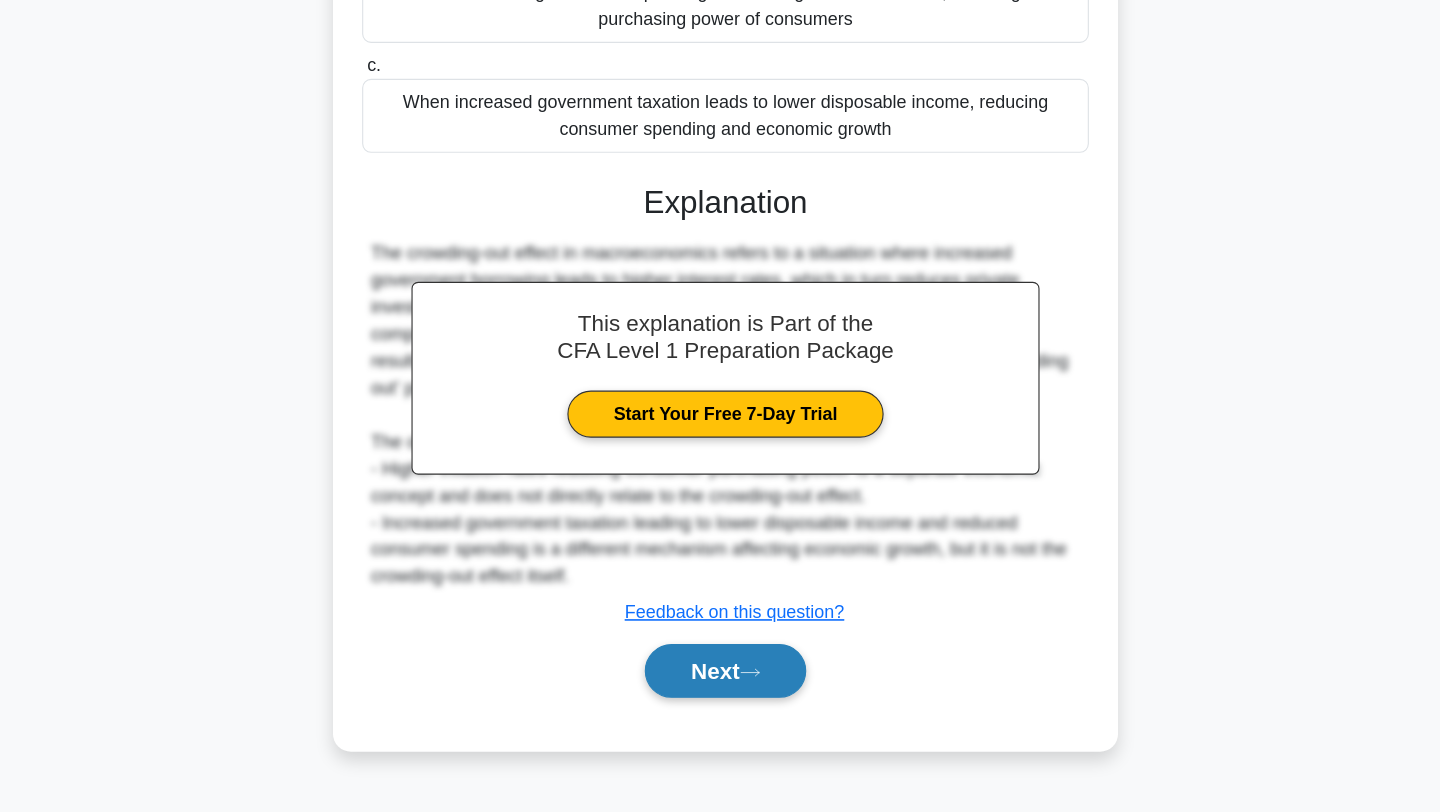 click on "Next" at bounding box center (719, 686) 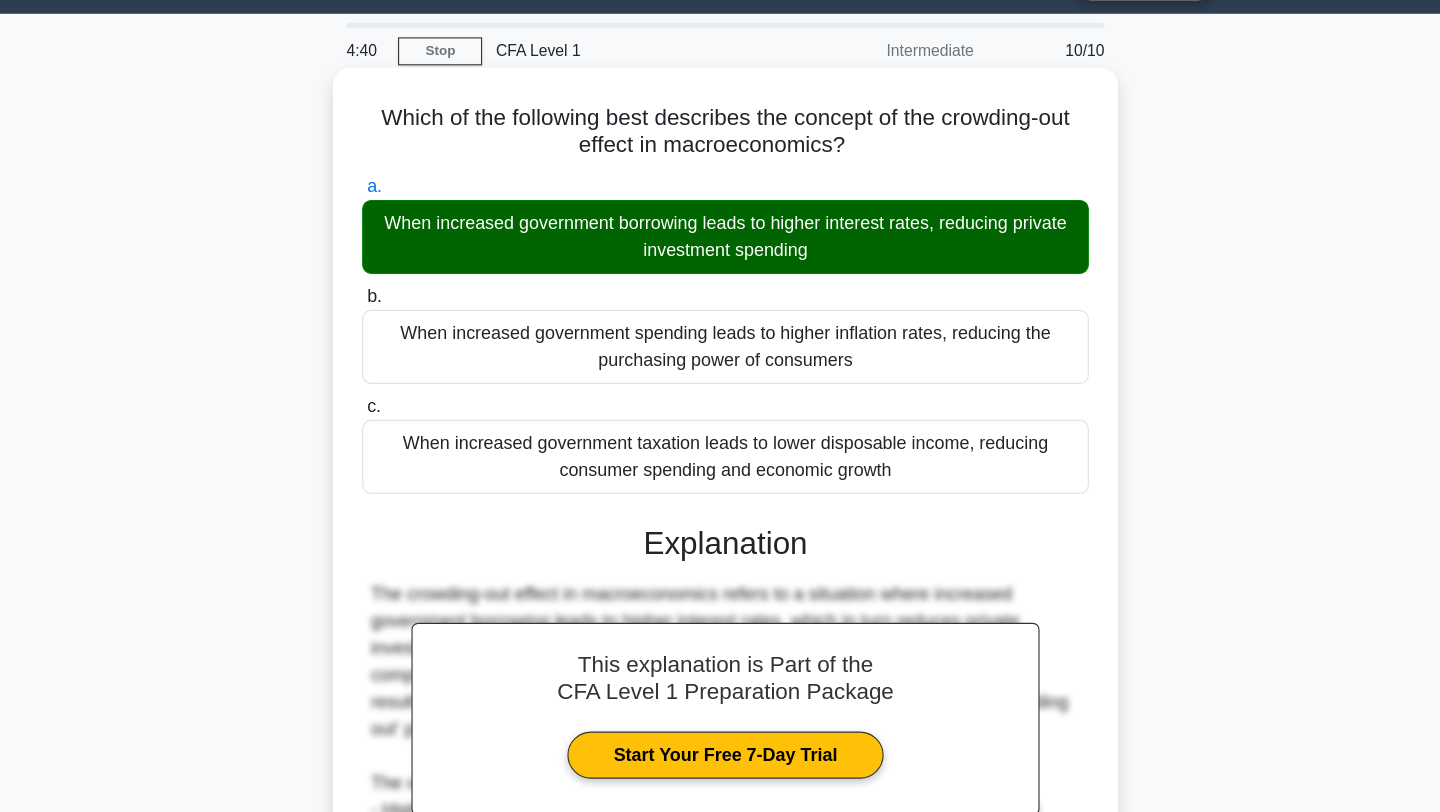 scroll, scrollTop: 51, scrollLeft: 0, axis: vertical 